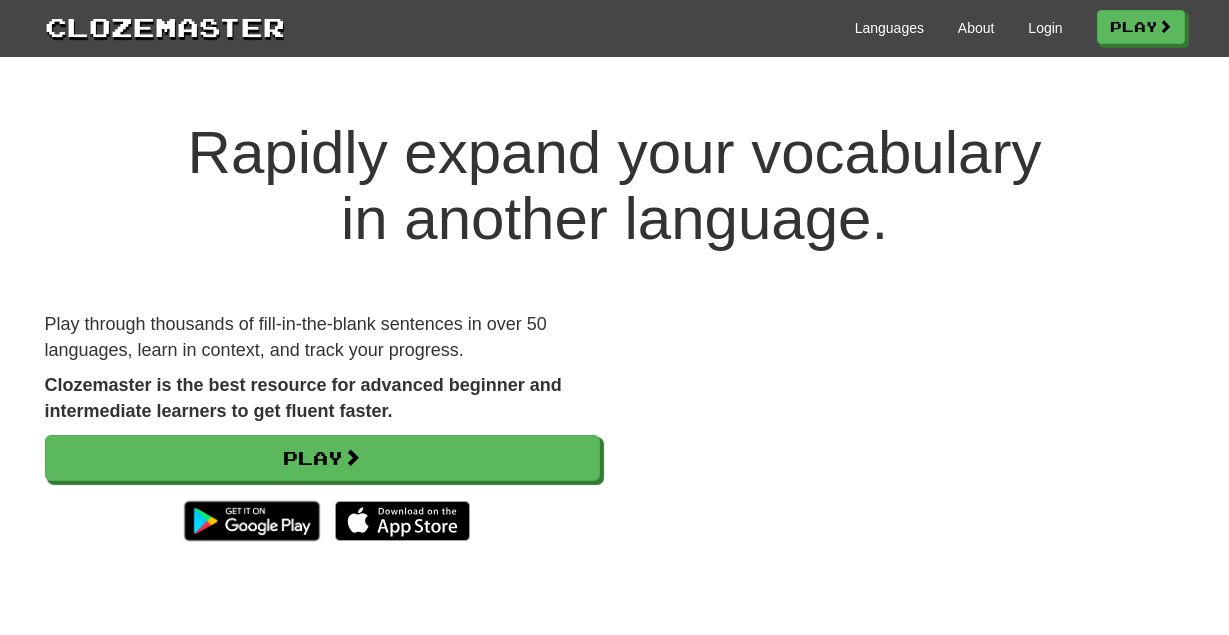 scroll, scrollTop: 0, scrollLeft: 0, axis: both 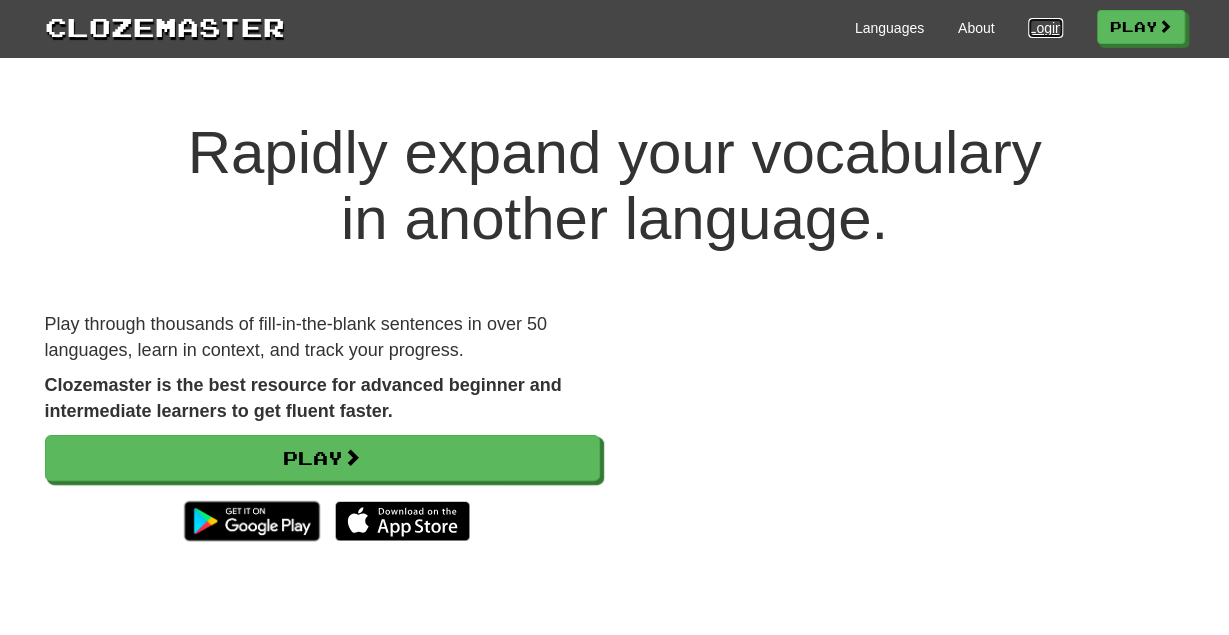 click on "Login" at bounding box center [1045, 28] 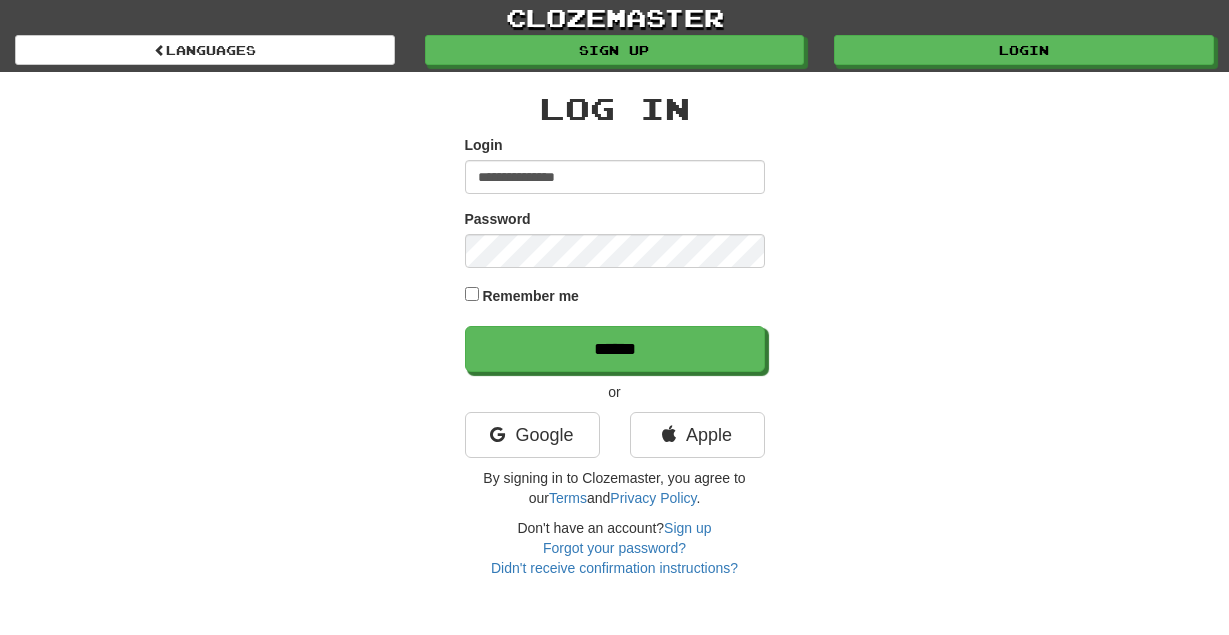 scroll, scrollTop: 0, scrollLeft: 0, axis: both 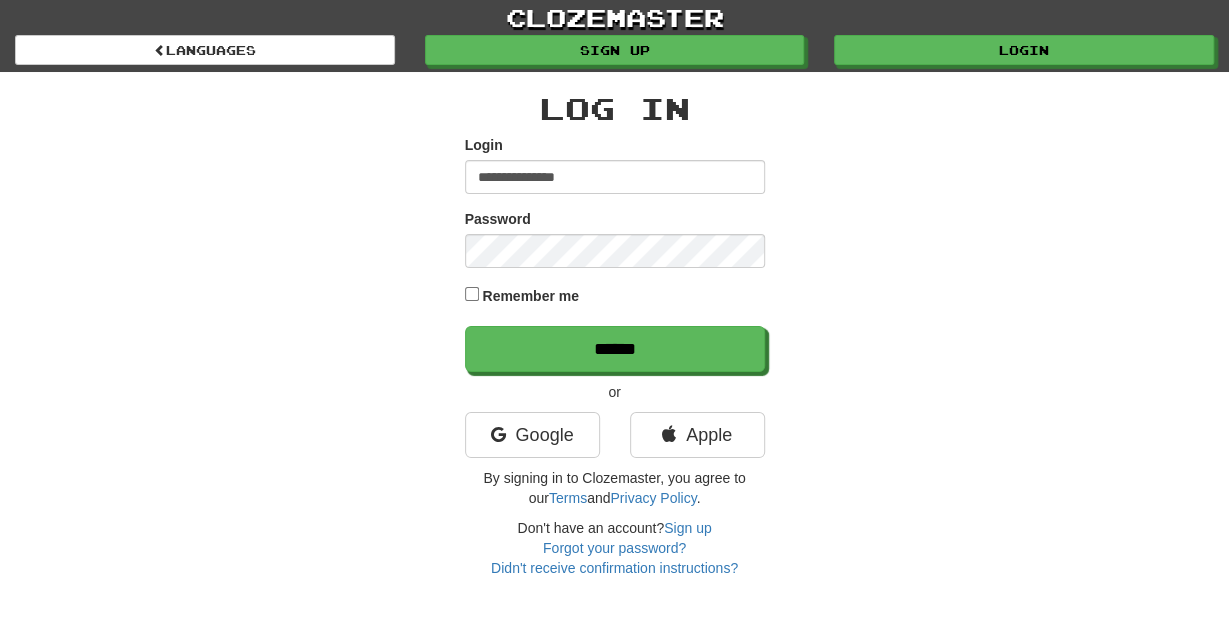 type on "**********" 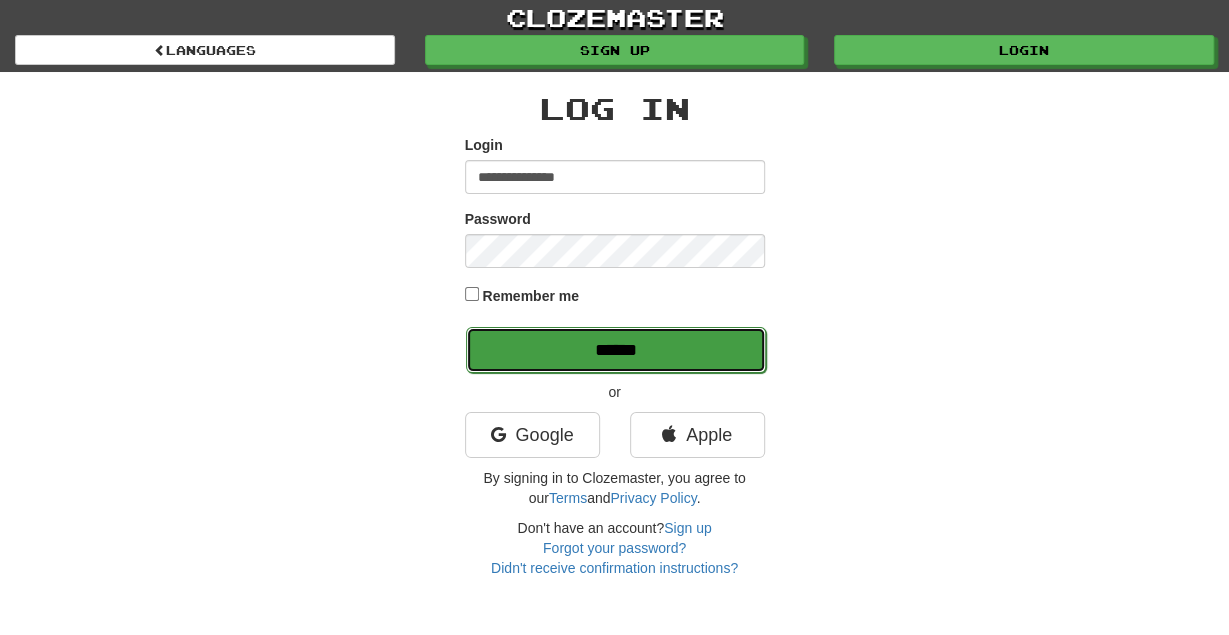 click on "******" at bounding box center [616, 350] 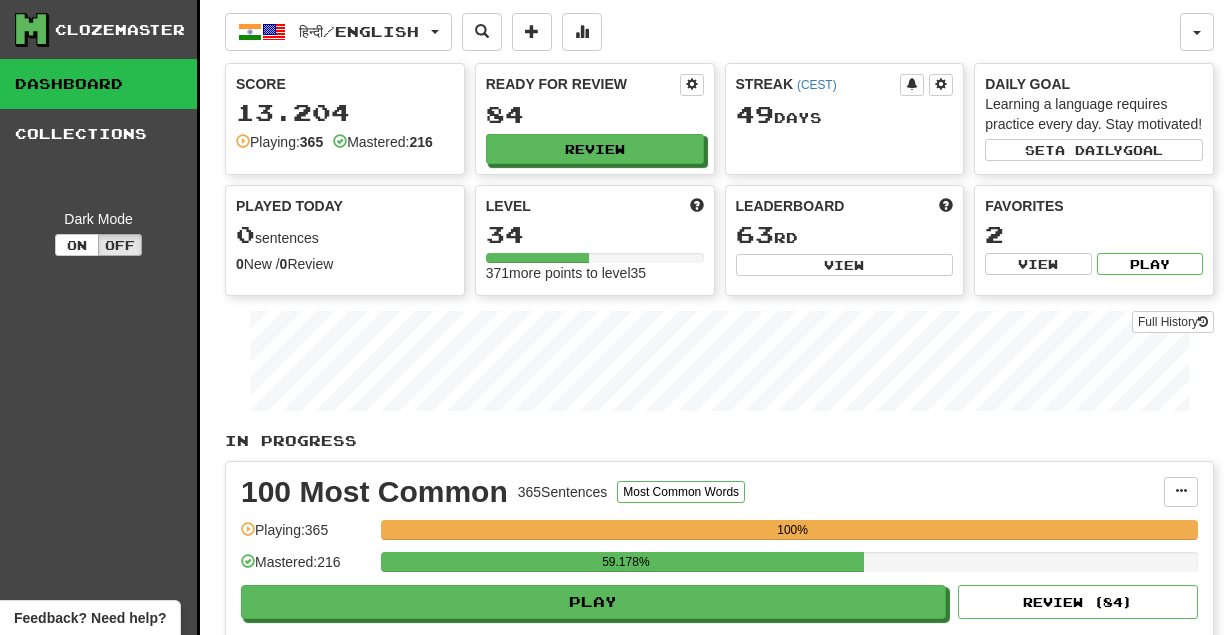 scroll, scrollTop: 0, scrollLeft: 0, axis: both 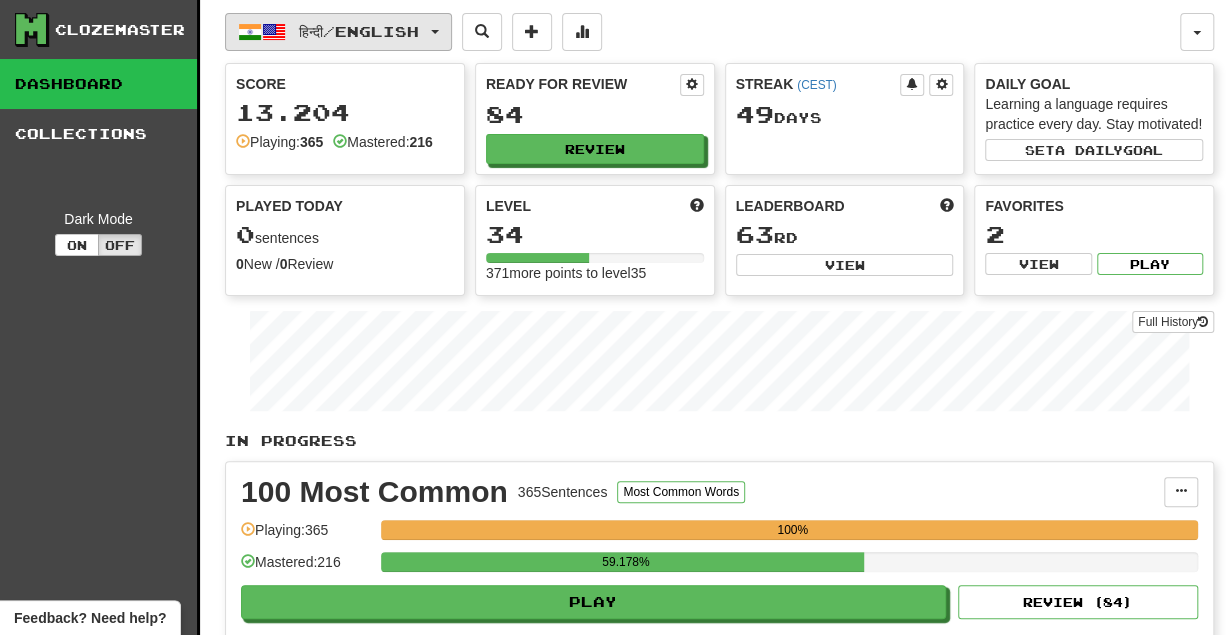 click on "हिन्दी  /  English" at bounding box center [338, 32] 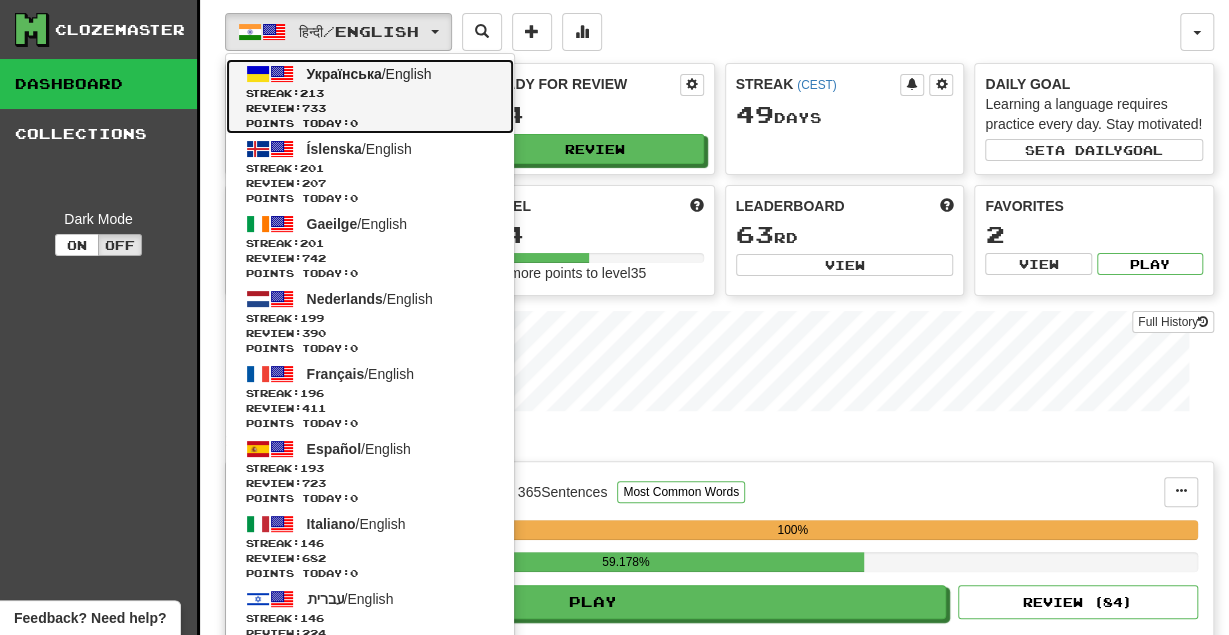 click on "Streak:  213" at bounding box center [370, 93] 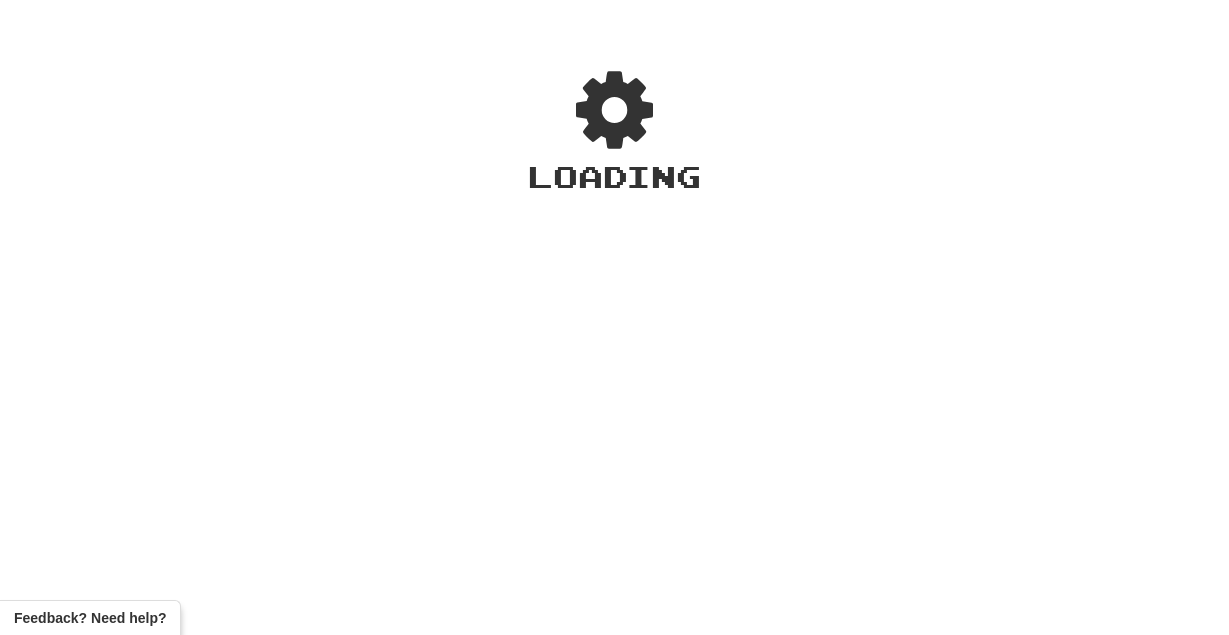 scroll, scrollTop: 0, scrollLeft: 0, axis: both 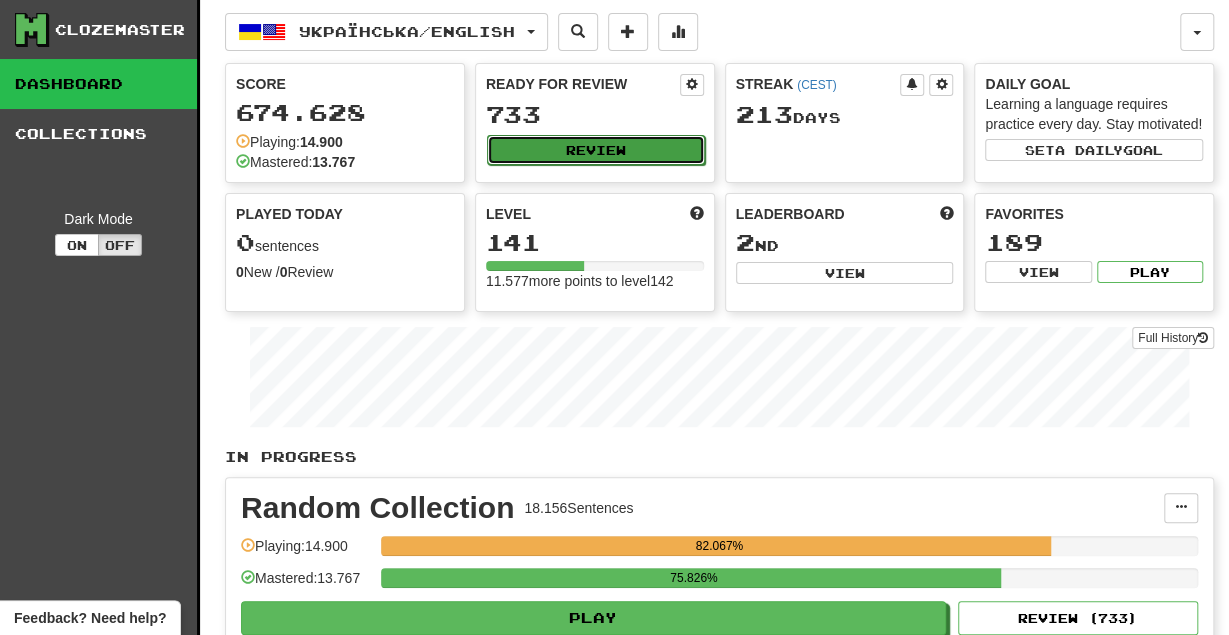click on "Review" at bounding box center (596, 150) 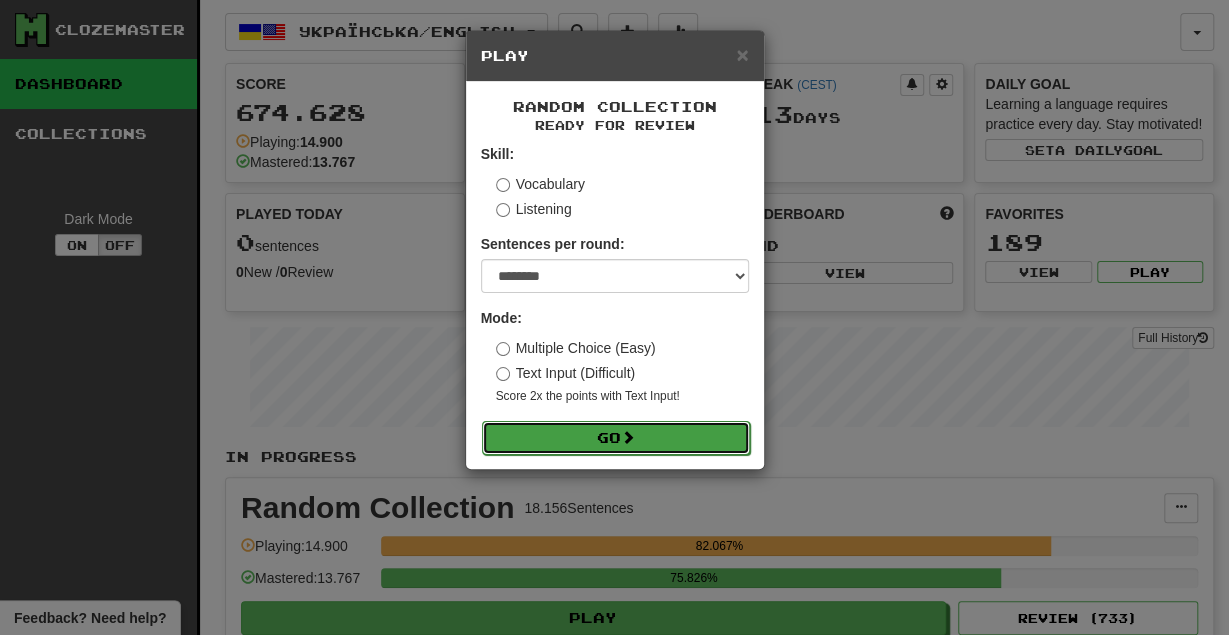 click on "Go" at bounding box center (616, 438) 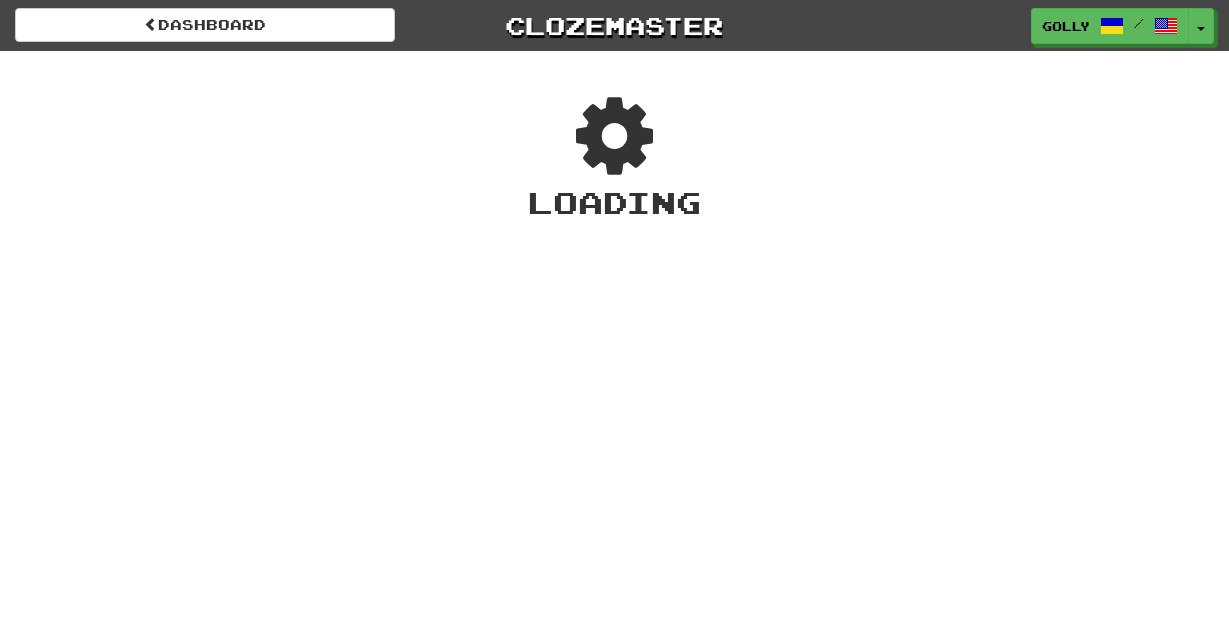 scroll, scrollTop: 0, scrollLeft: 0, axis: both 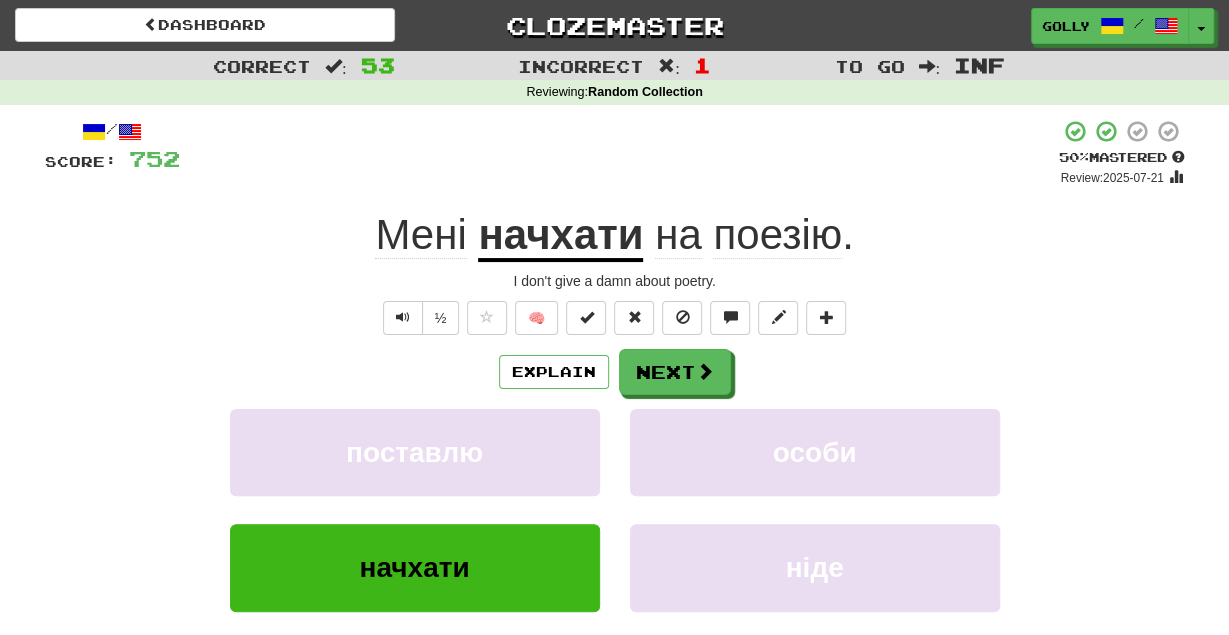 click on "начхати" at bounding box center [560, 236] 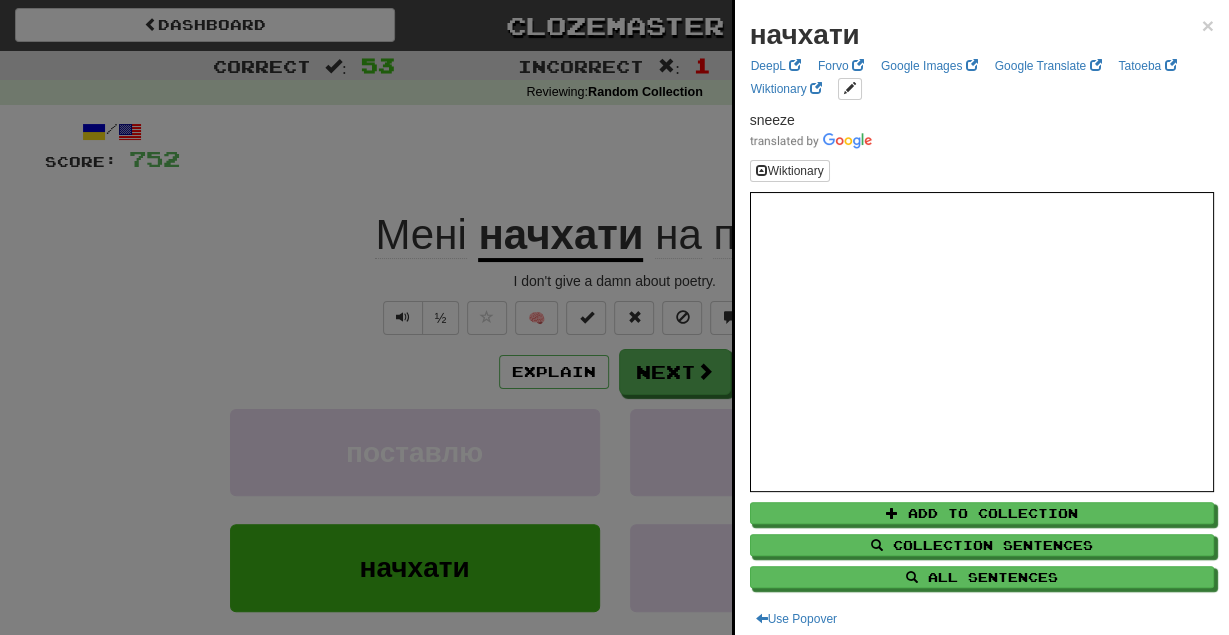 click at bounding box center [614, 317] 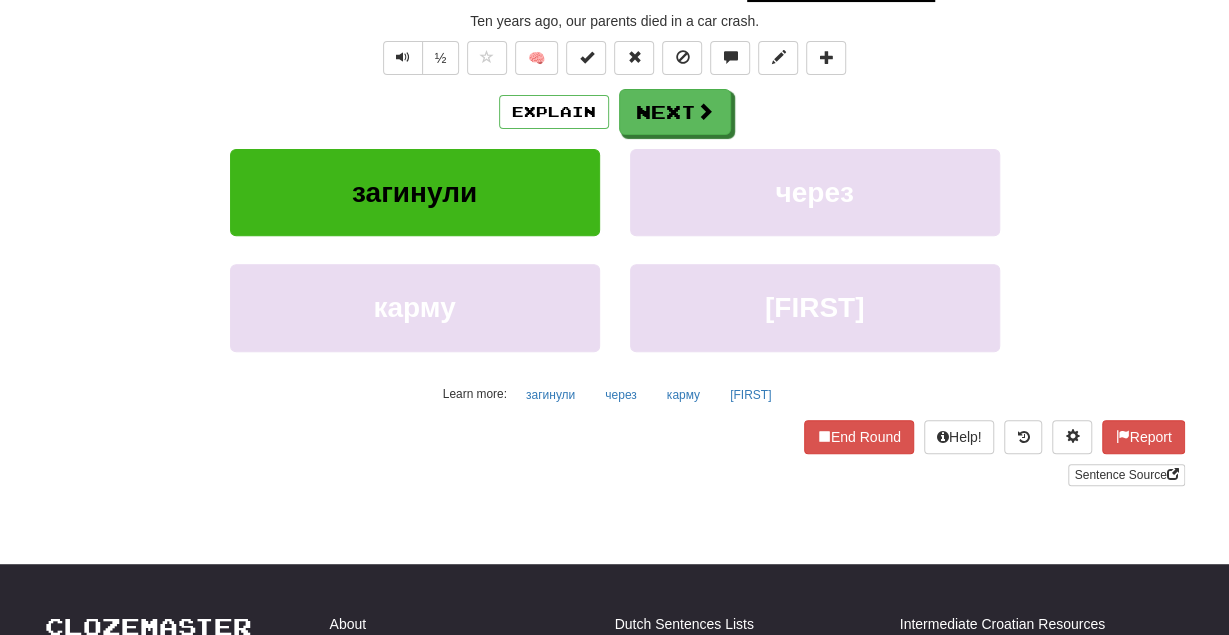 scroll, scrollTop: 268, scrollLeft: 0, axis: vertical 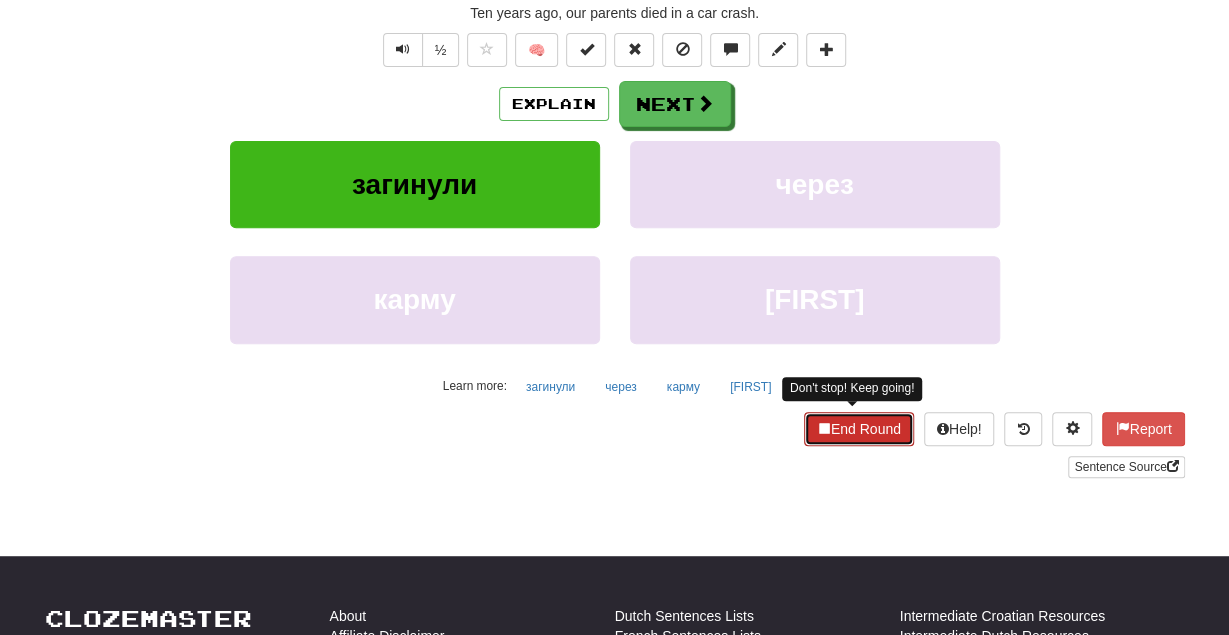 click at bounding box center [824, 428] 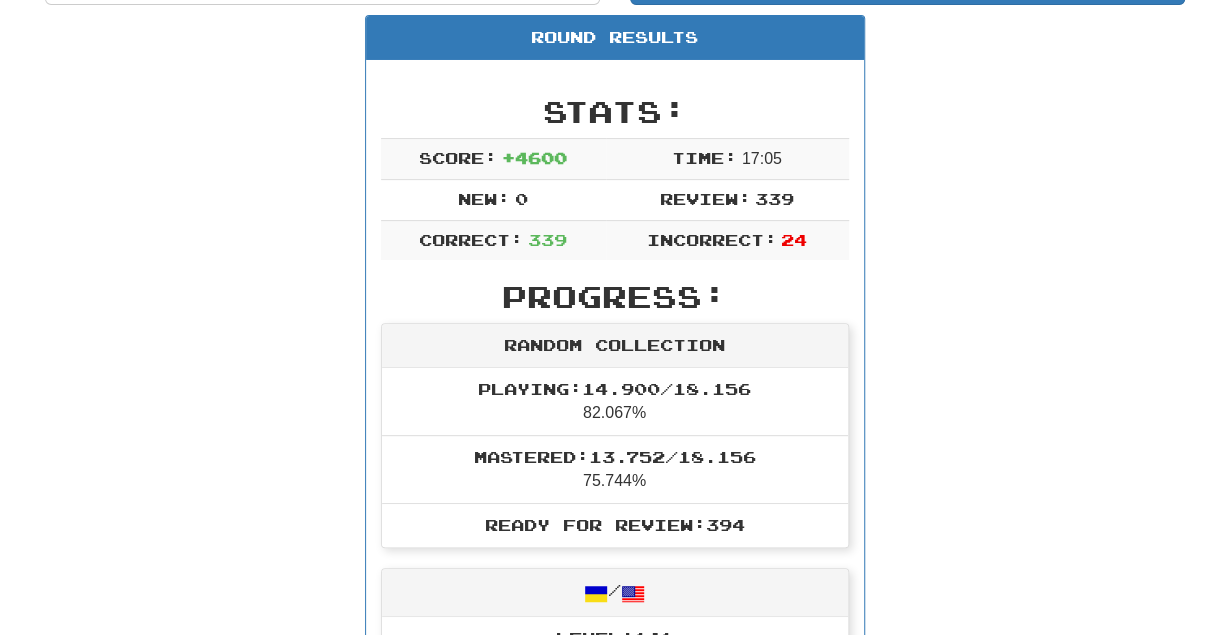 scroll, scrollTop: 0, scrollLeft: 0, axis: both 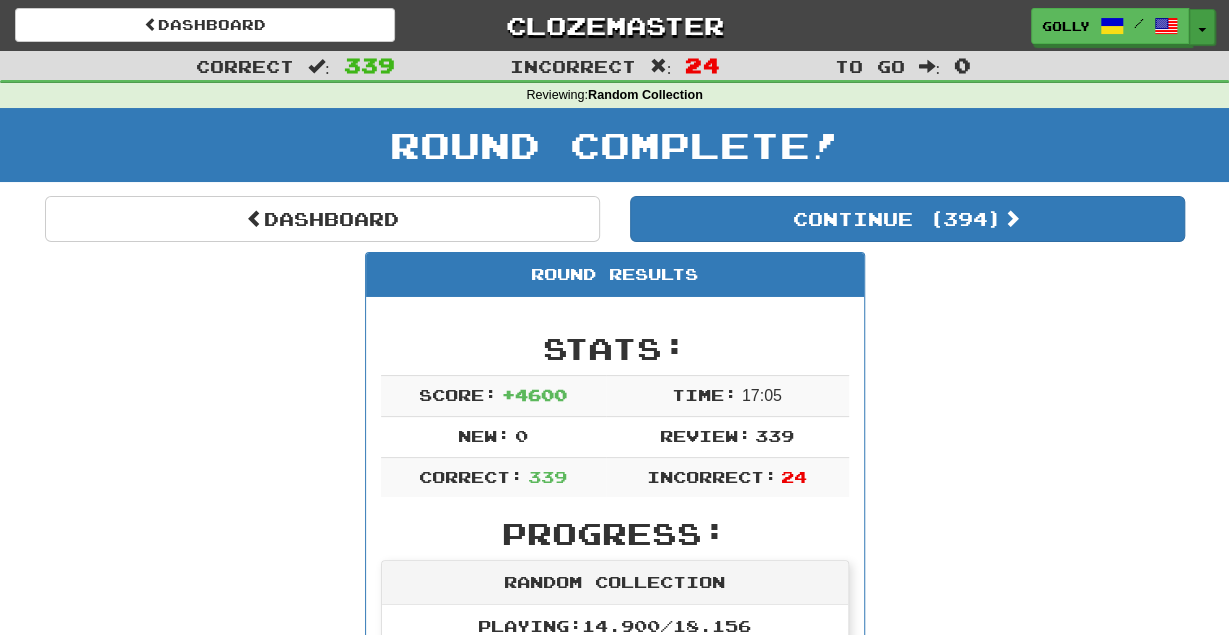 click on "Toggle Dropdown" at bounding box center [1202, 27] 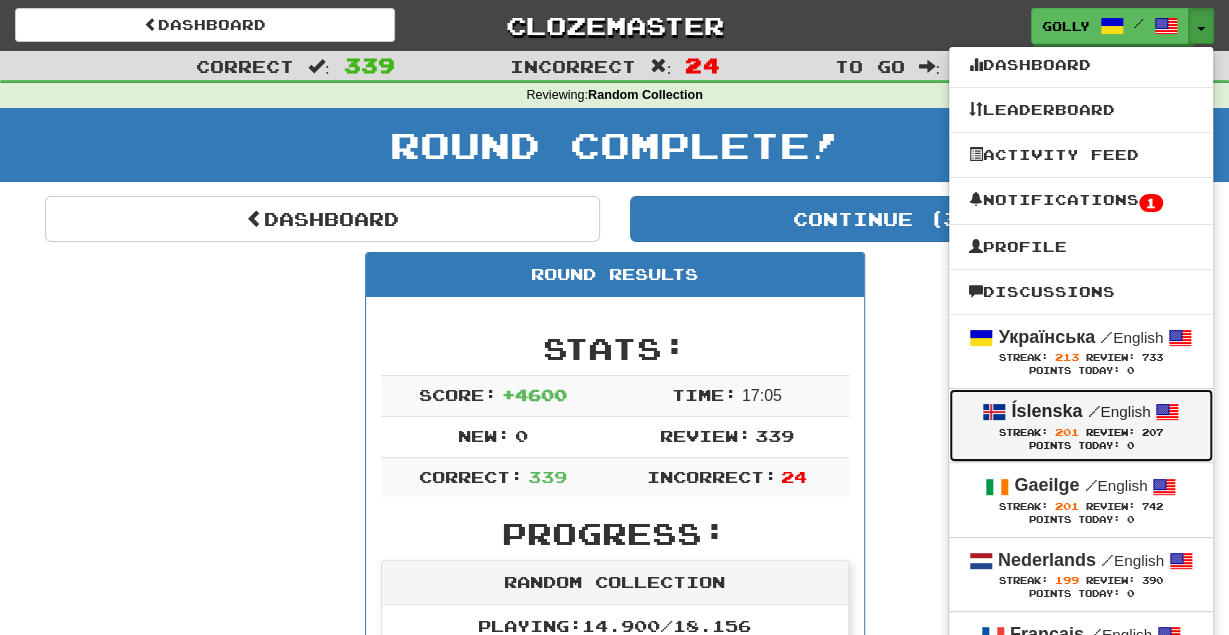 click on "Streak:" at bounding box center [1023, 432] 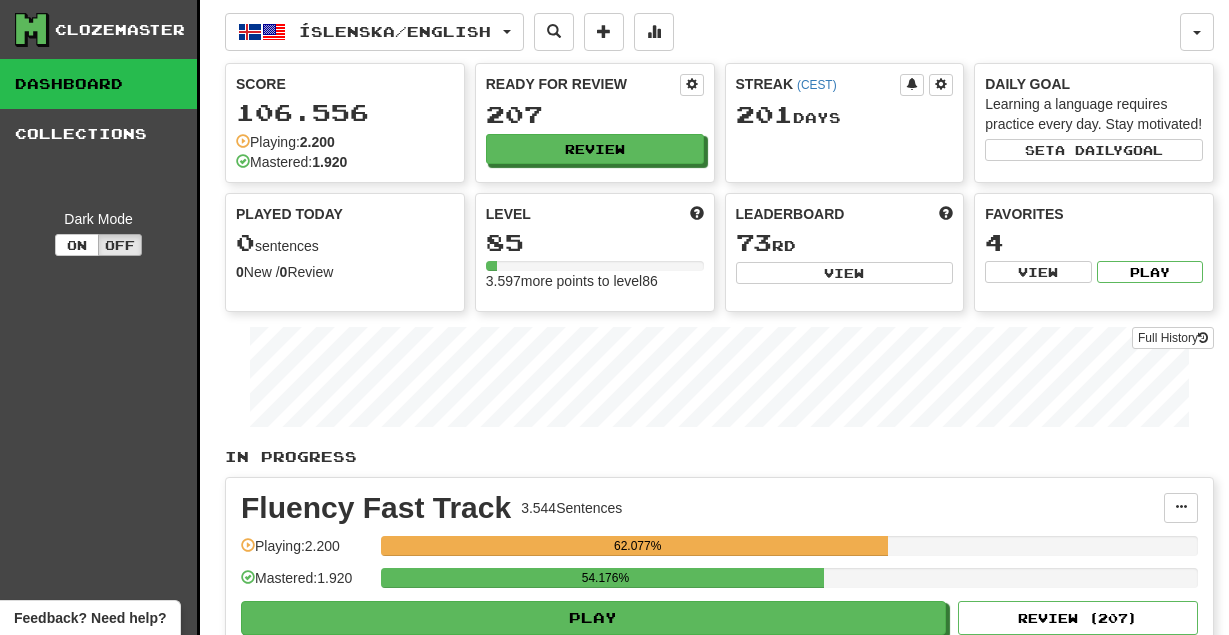 scroll, scrollTop: 0, scrollLeft: 0, axis: both 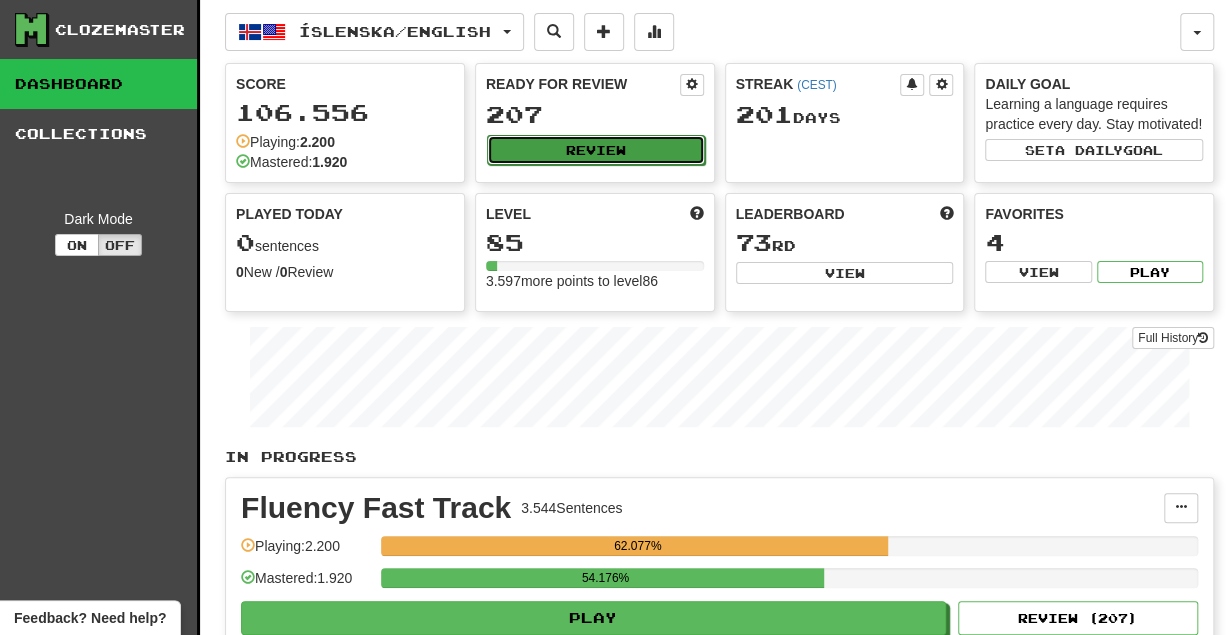click on "Review" at bounding box center [596, 150] 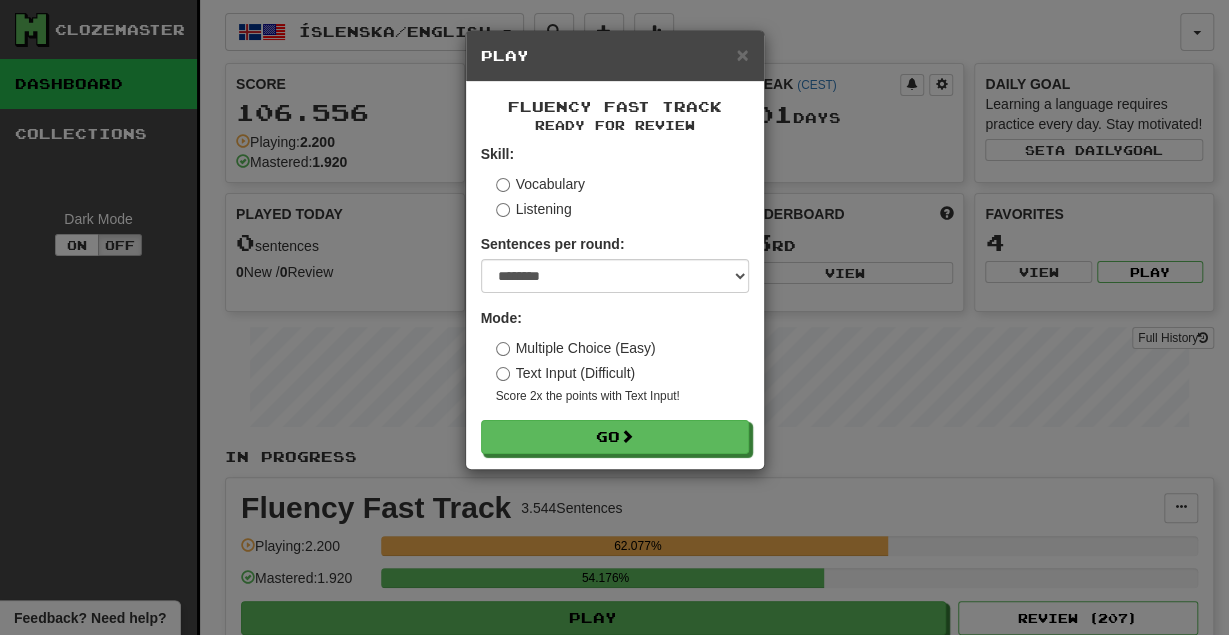 click on "Skill: Vocabulary Listening Sentences per round: * ** ** ** ** ** *** ******** Mode: Multiple Choice (Easy) Text Input (Difficult) Score 2x the points with Text Input ! Go" at bounding box center [615, 299] 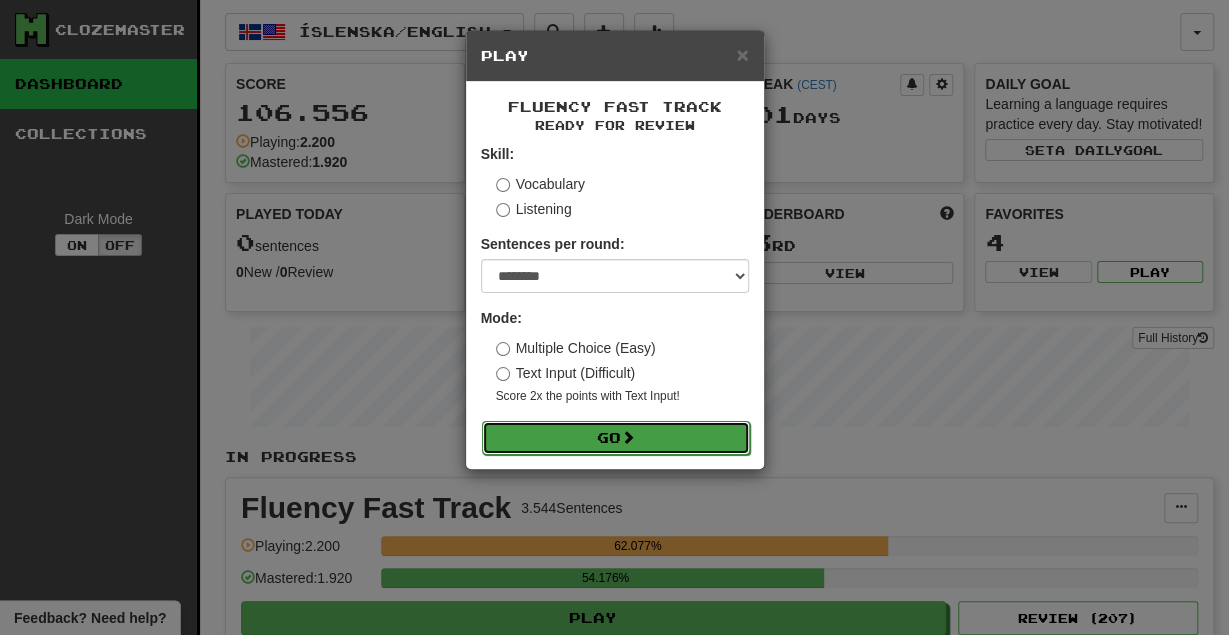 click on "Go" at bounding box center (616, 438) 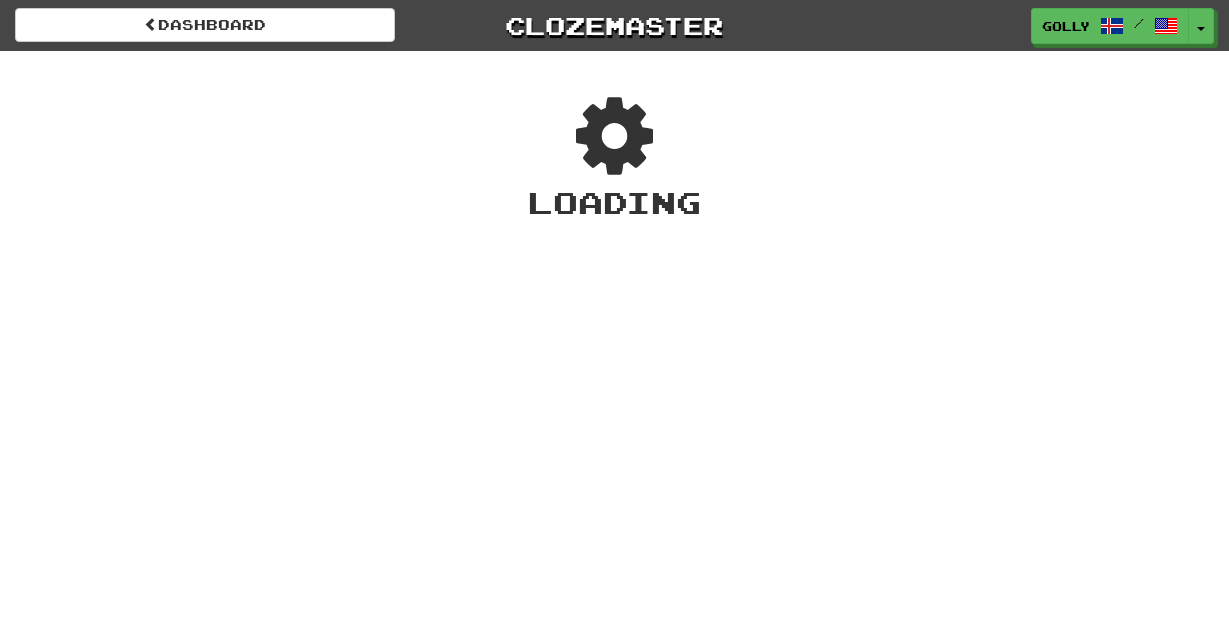 scroll, scrollTop: 0, scrollLeft: 0, axis: both 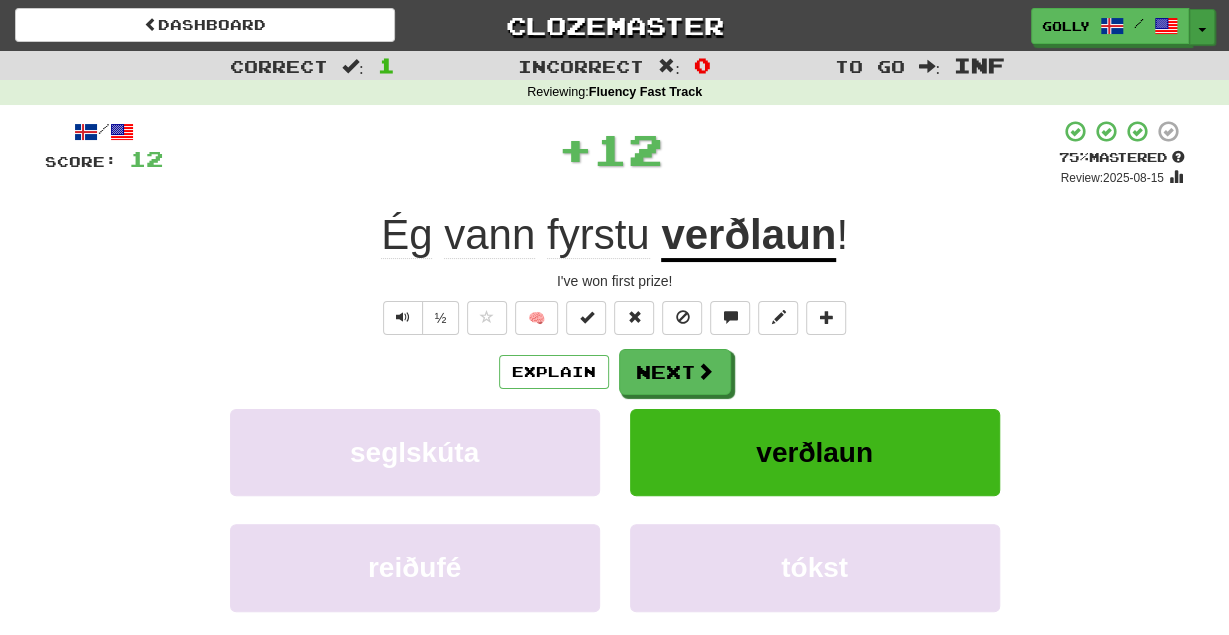 click on "Toggle Dropdown" at bounding box center (1202, 27) 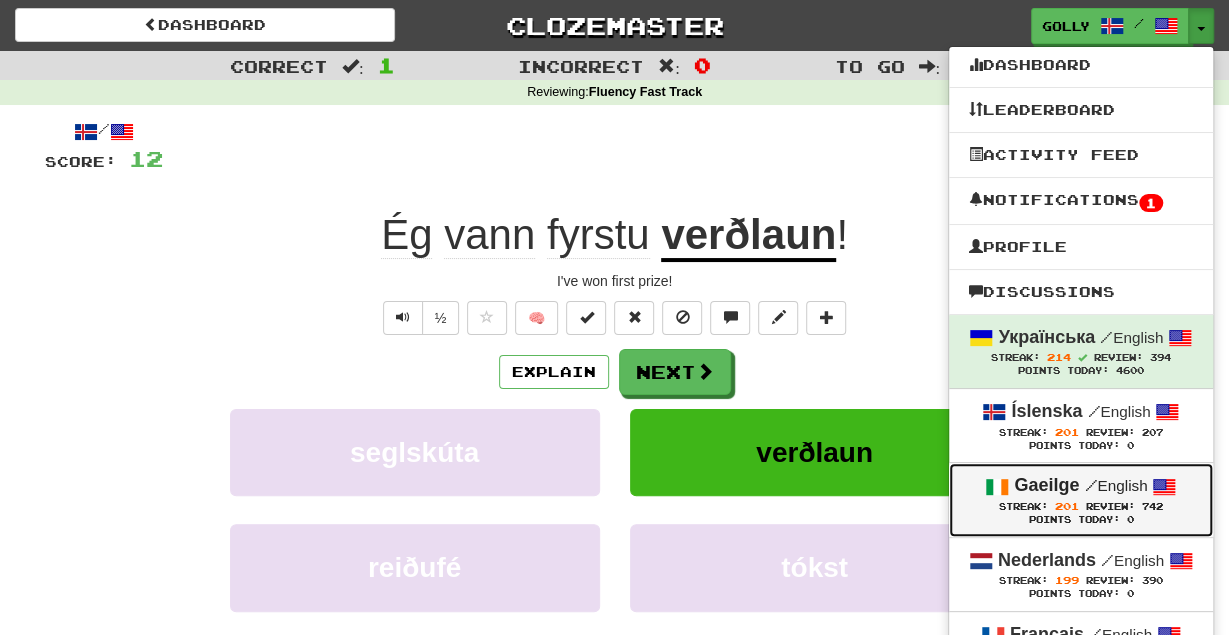 click on "Streak:" at bounding box center (1023, 506) 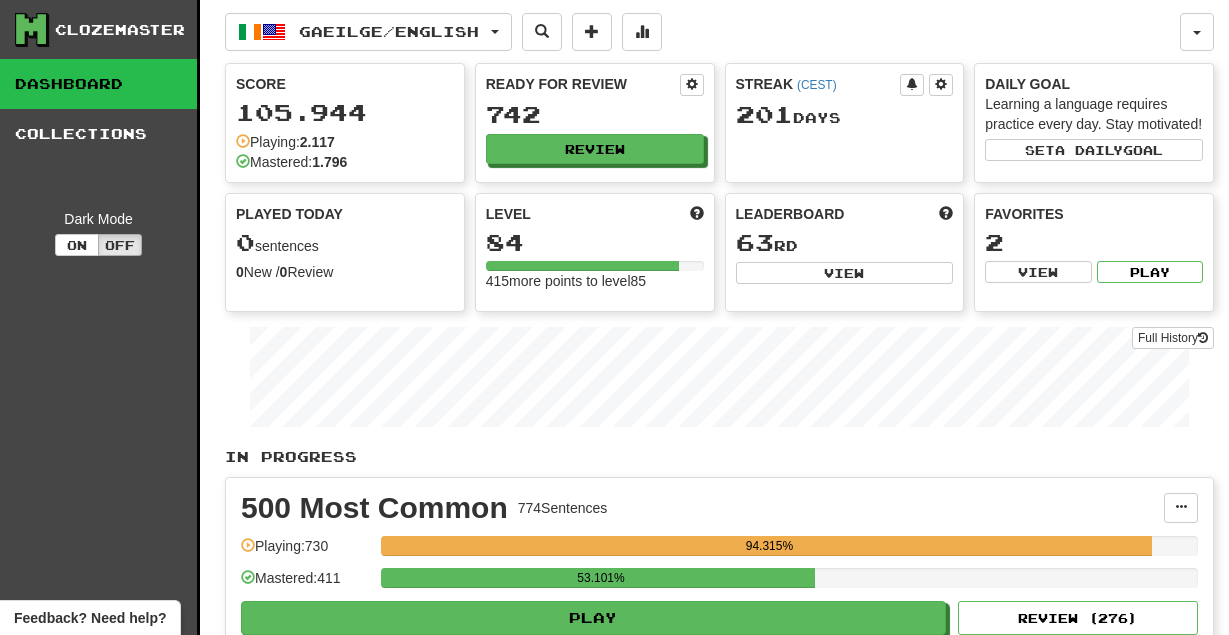 scroll, scrollTop: 0, scrollLeft: 0, axis: both 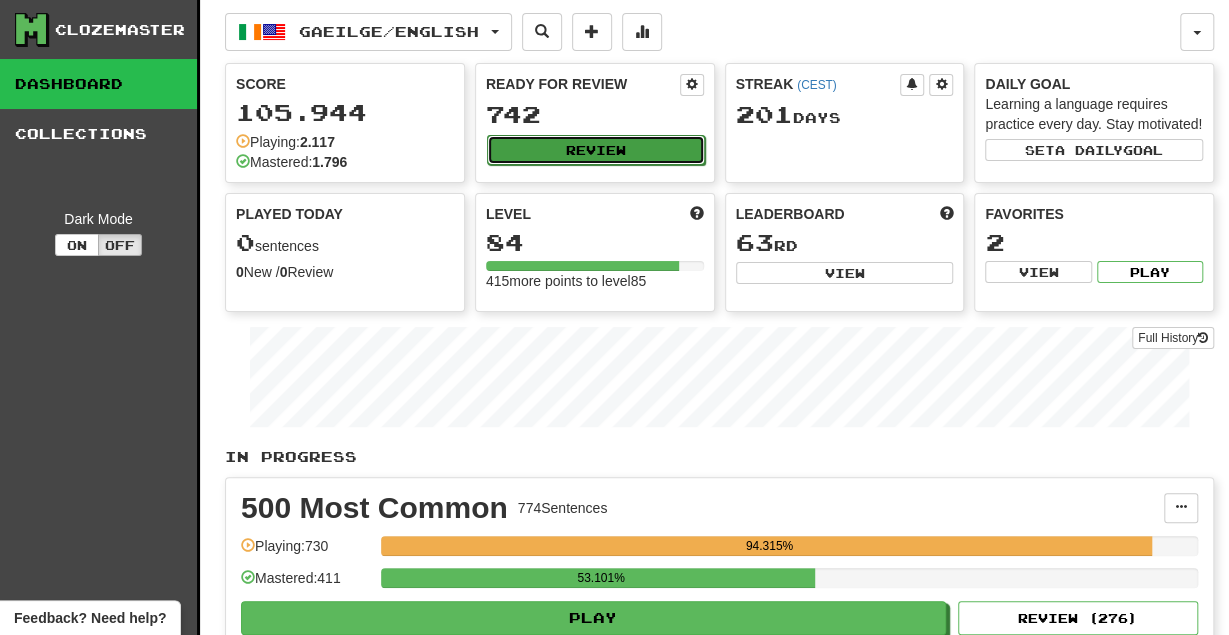 click on "Review" at bounding box center (596, 150) 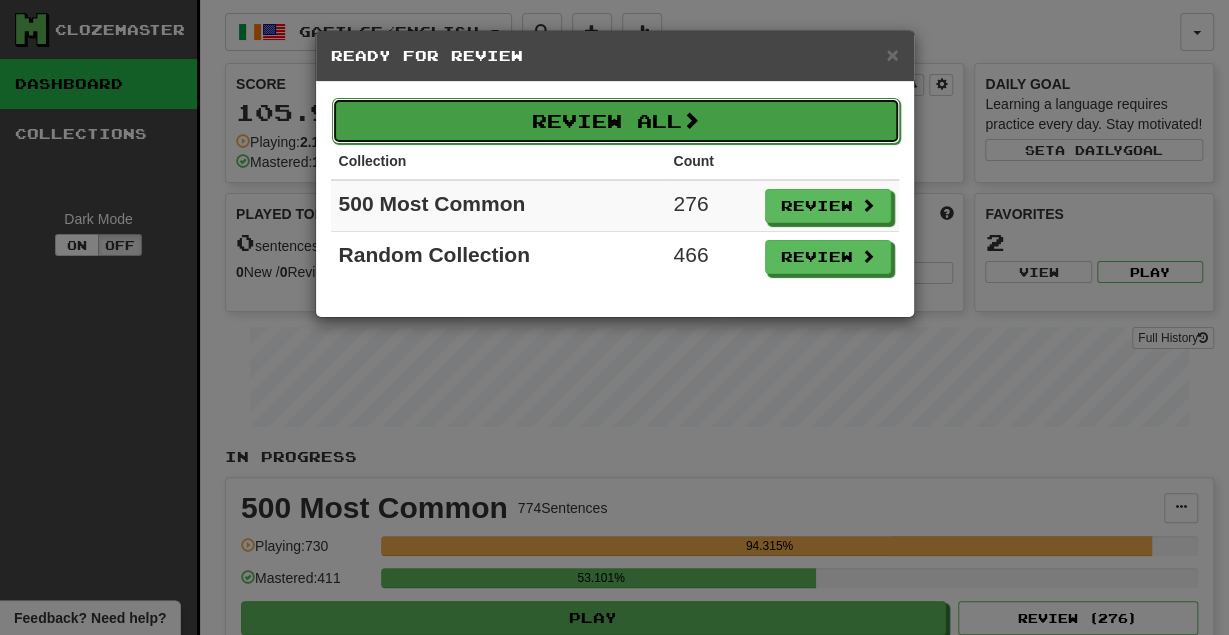 click on "Review All" at bounding box center (616, 121) 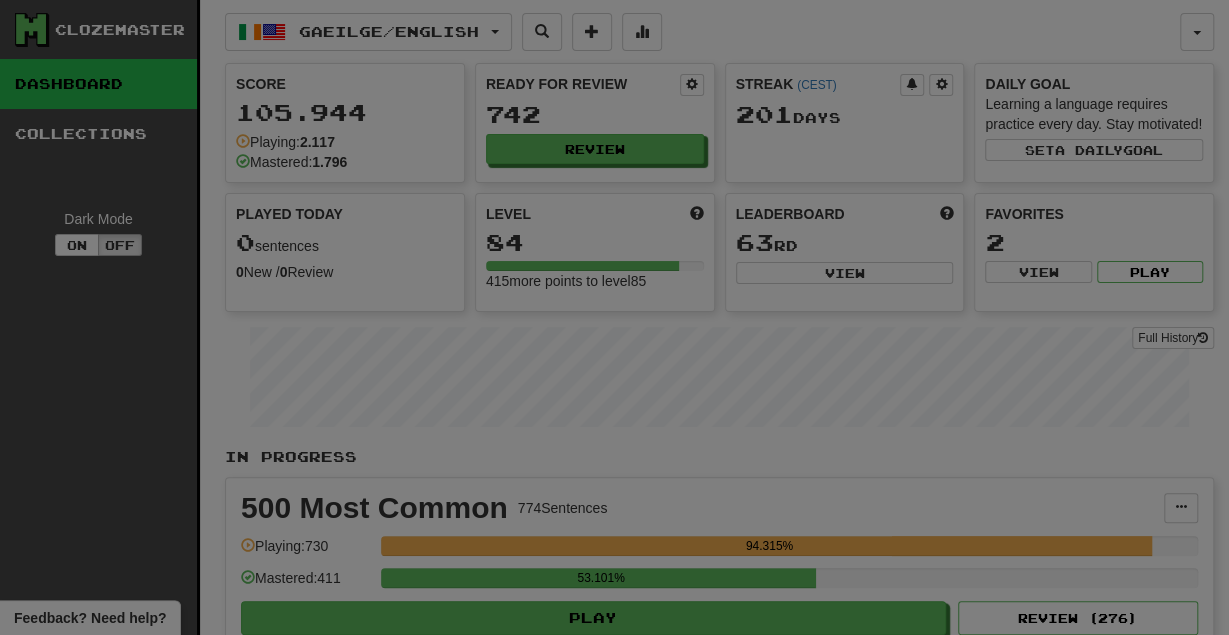 select on "********" 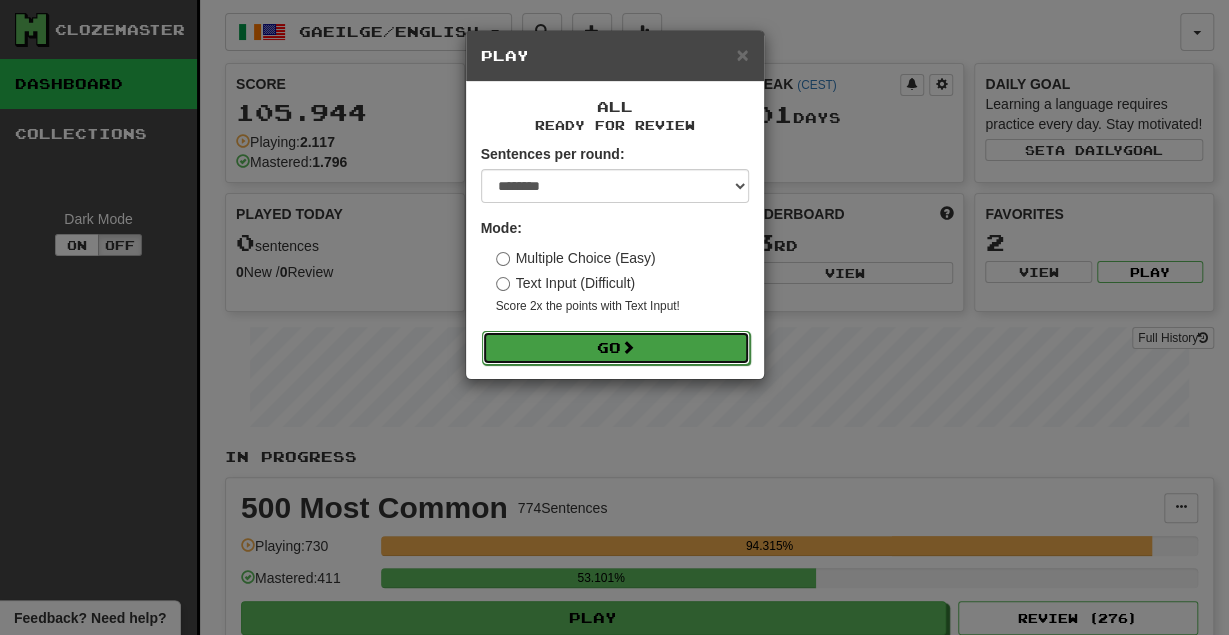 click on "Go" at bounding box center [616, 348] 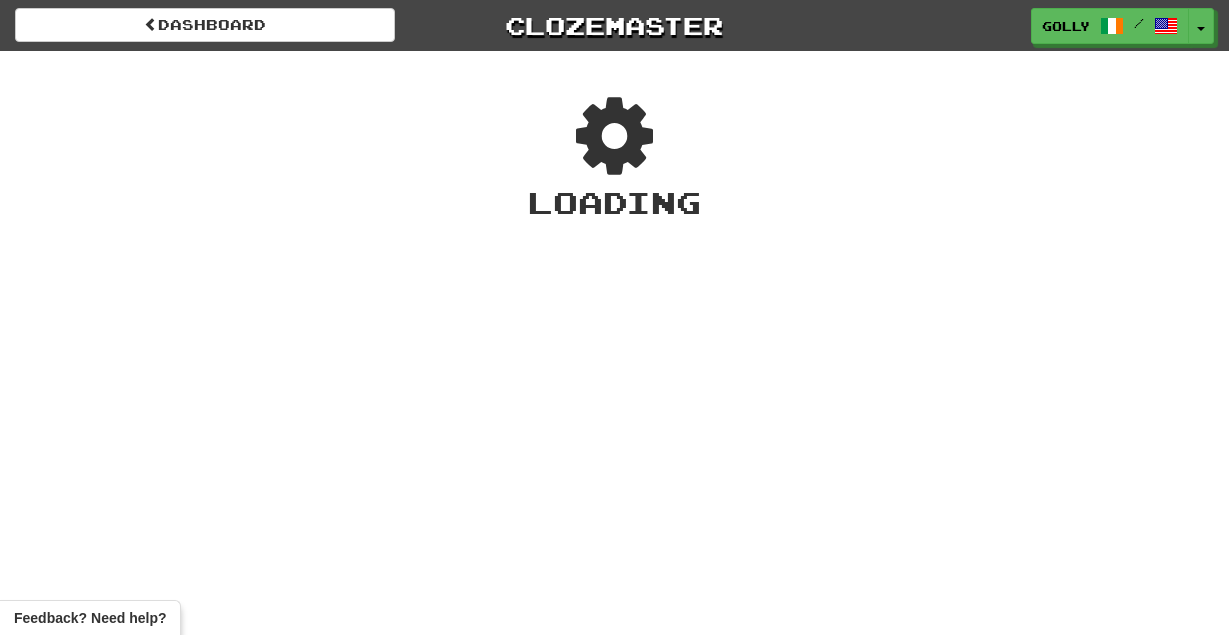 scroll, scrollTop: 0, scrollLeft: 0, axis: both 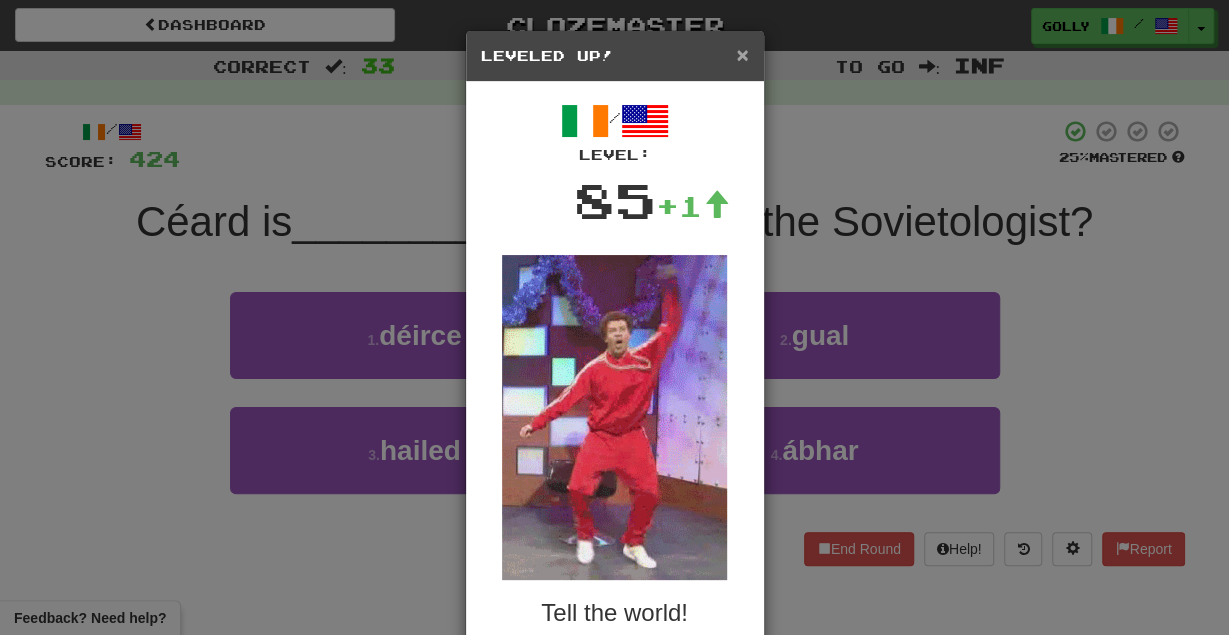 click on "×" at bounding box center (742, 54) 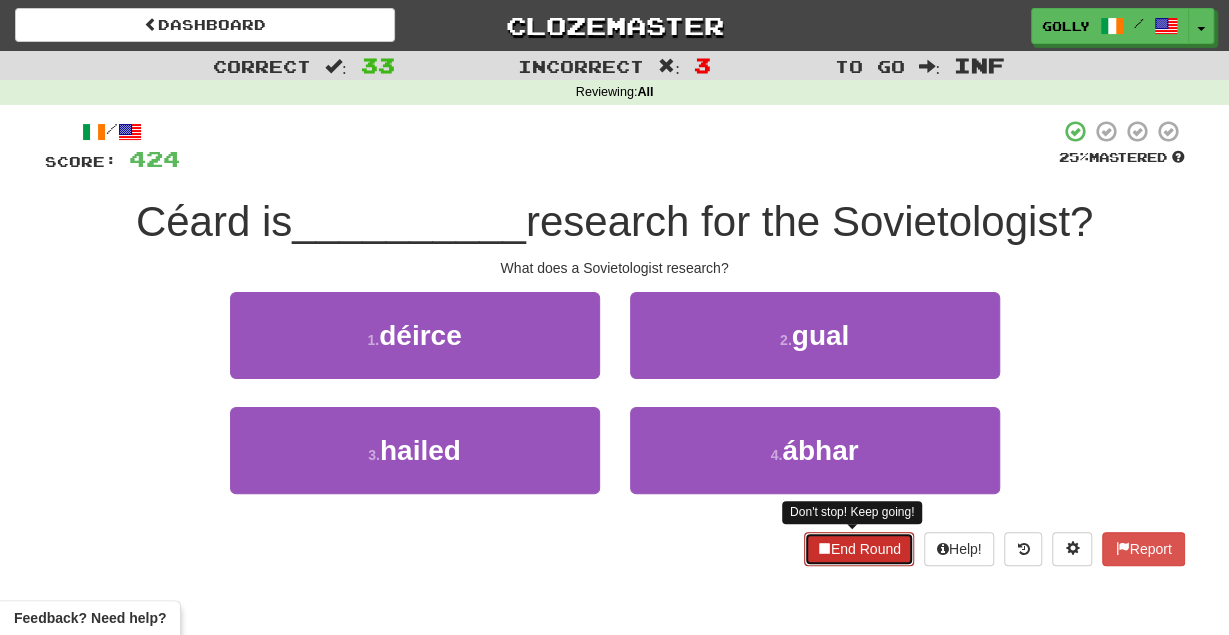 click on "End Round" at bounding box center [859, 549] 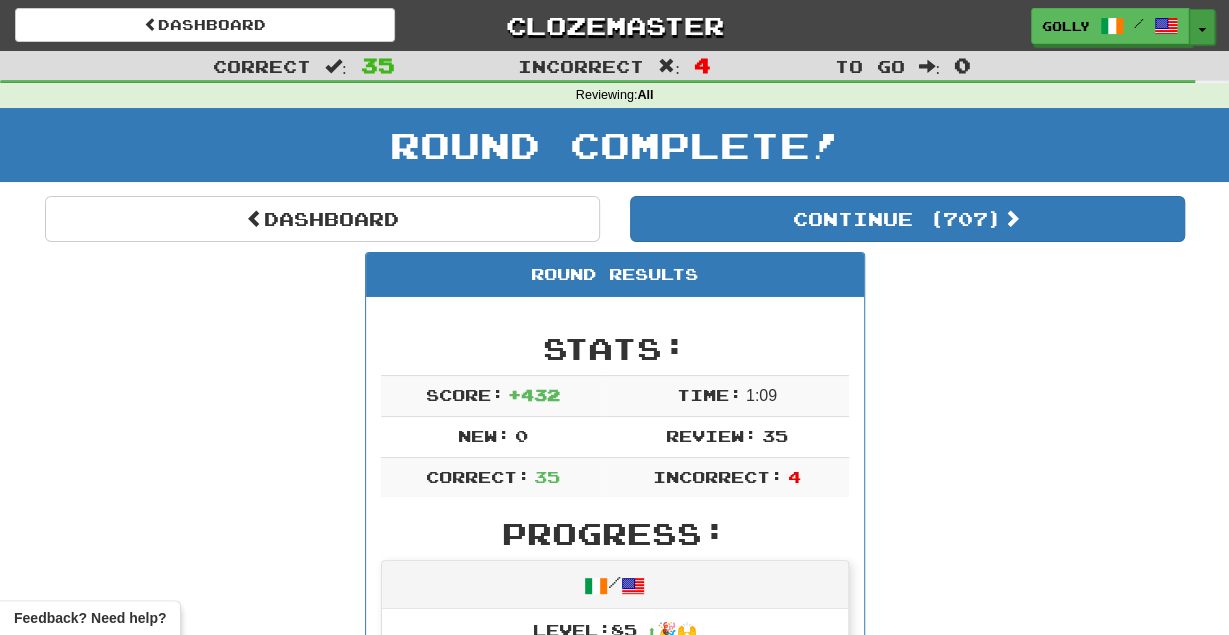 click on "Toggle Dropdown" at bounding box center (1202, 27) 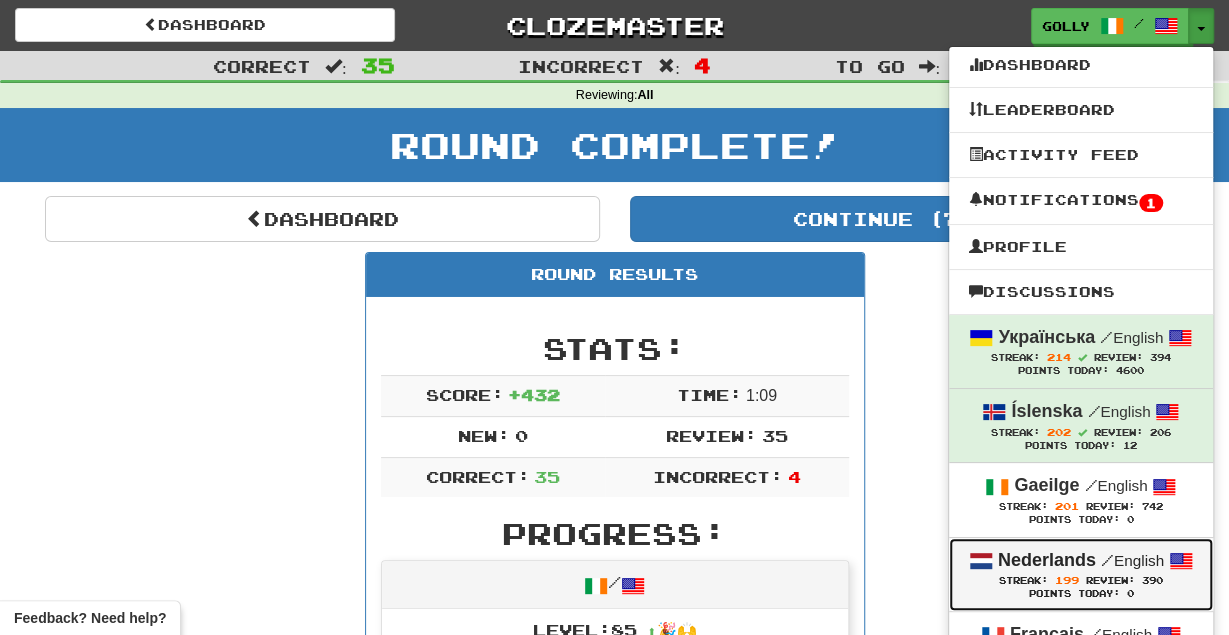 click on "Nederlands" at bounding box center (1047, 560) 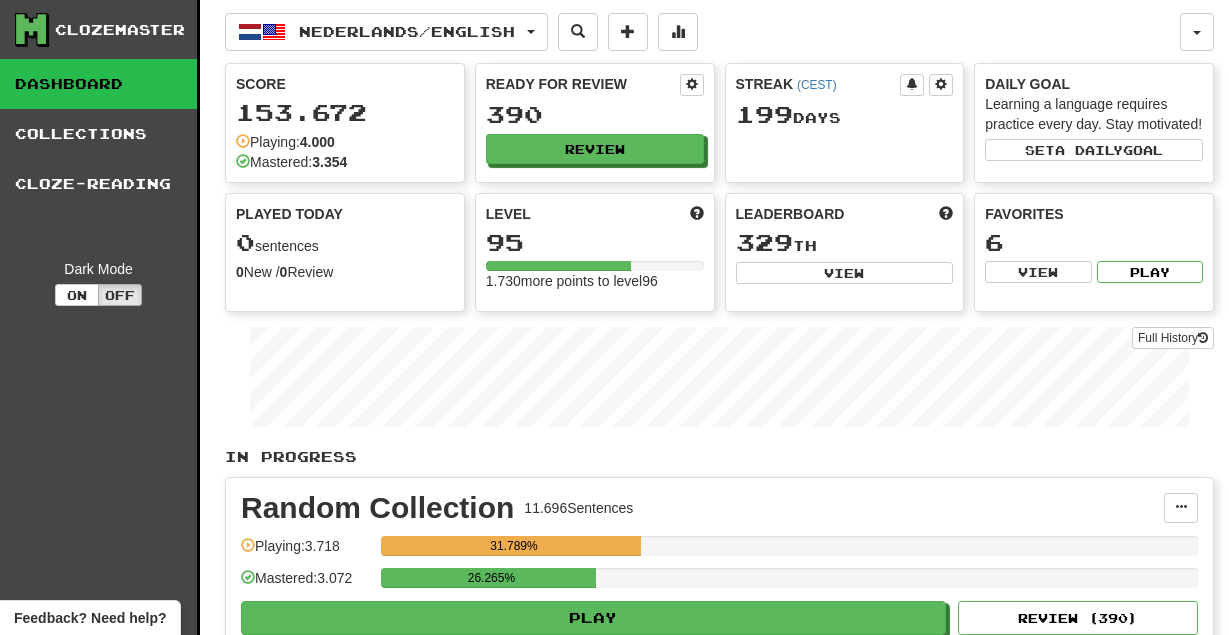 scroll, scrollTop: 0, scrollLeft: 0, axis: both 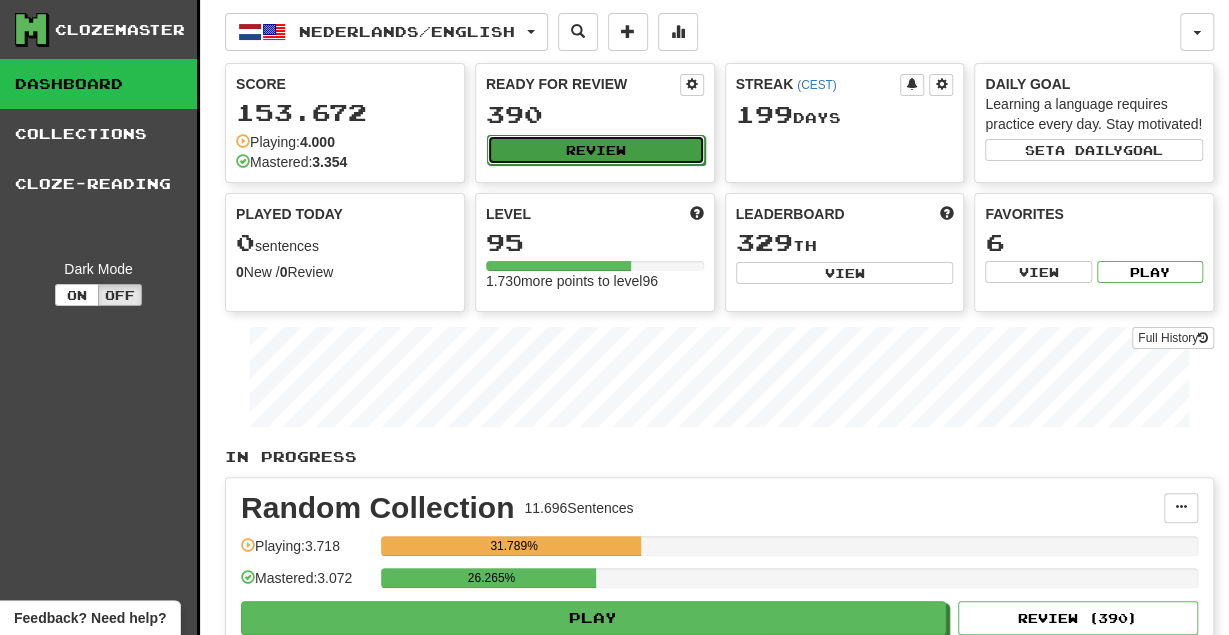 click on "Review" at bounding box center (596, 150) 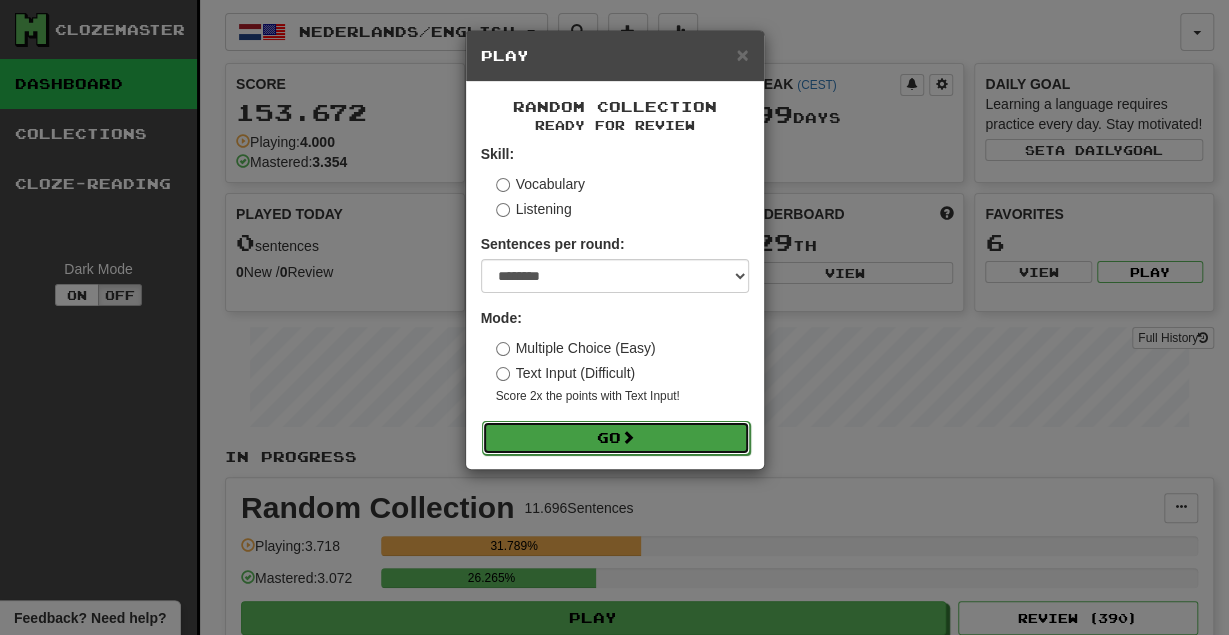 click on "Go" at bounding box center (616, 438) 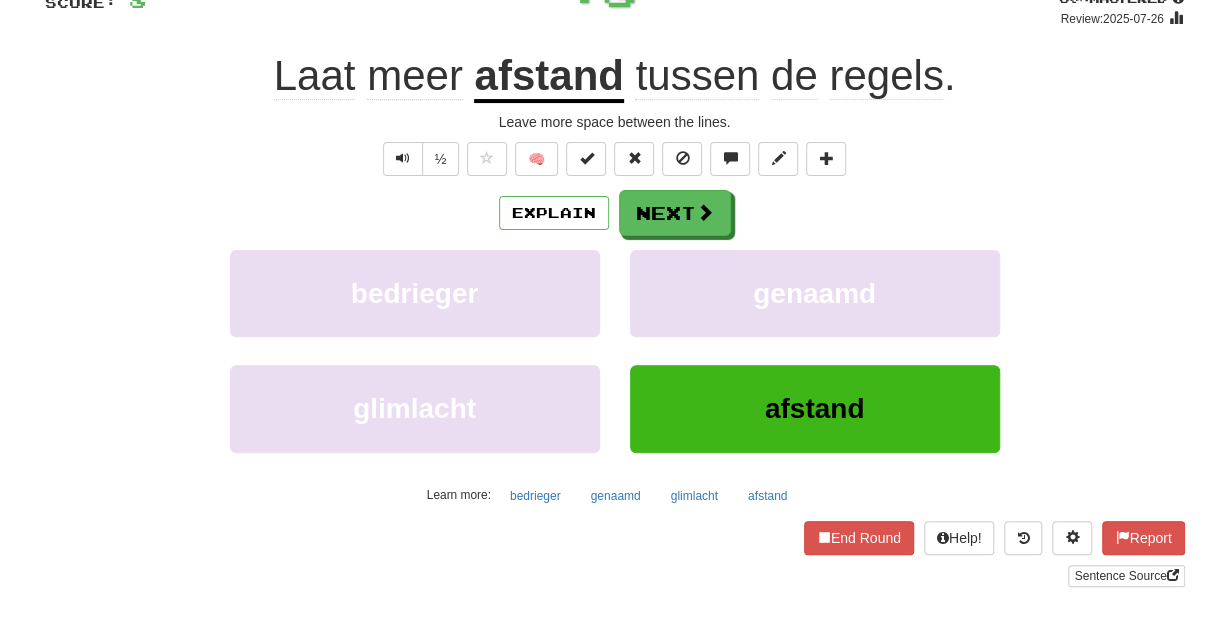 scroll, scrollTop: 174, scrollLeft: 0, axis: vertical 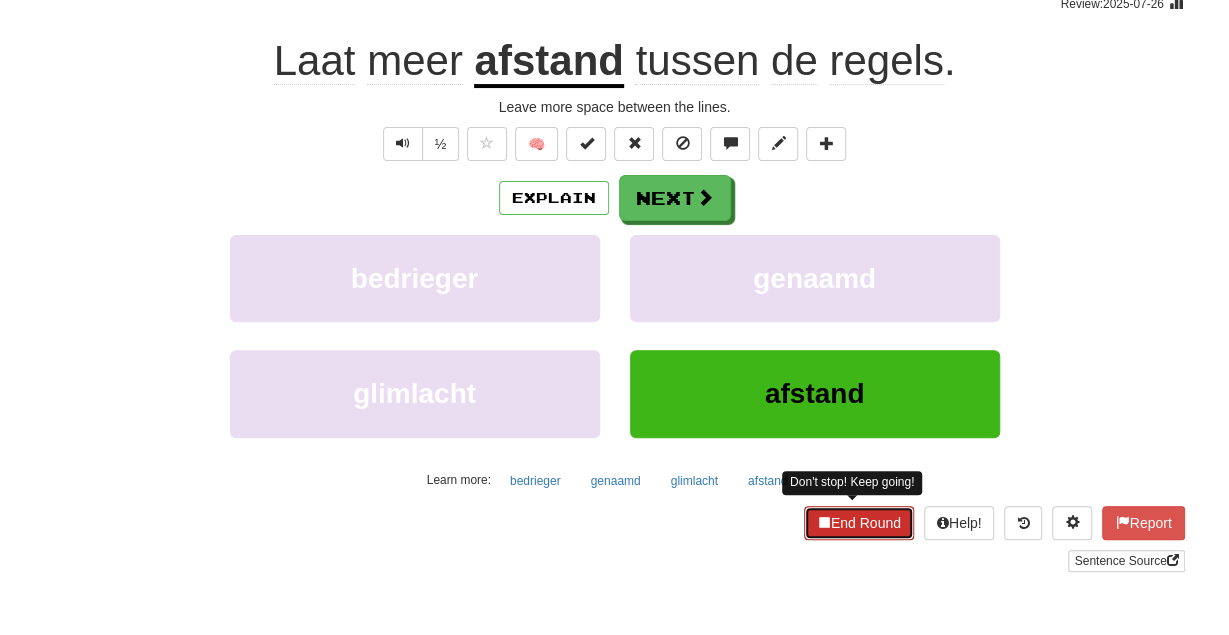 click on "End Round" at bounding box center (859, 523) 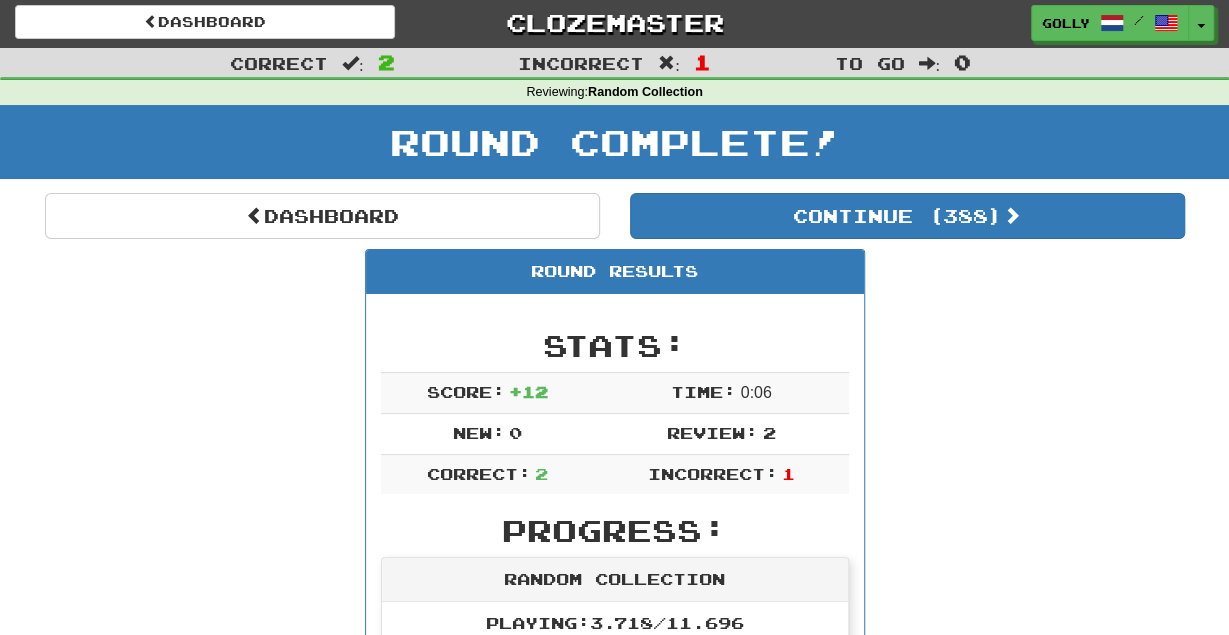 scroll, scrollTop: 0, scrollLeft: 0, axis: both 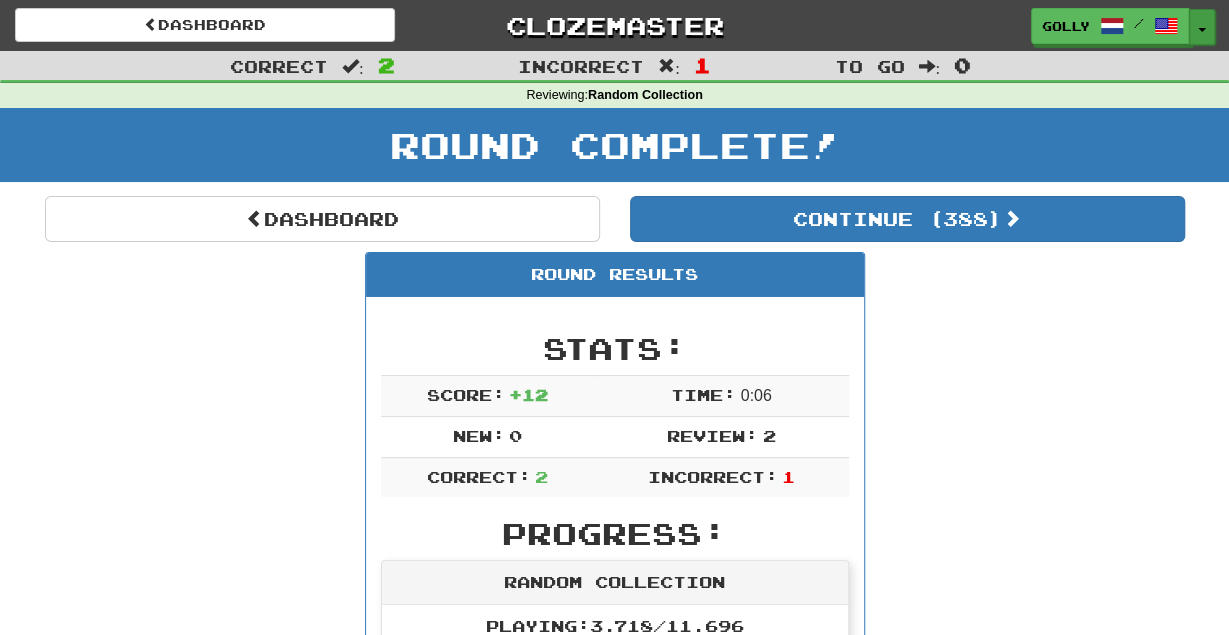 click on "Toggle Dropdown" at bounding box center (1202, 27) 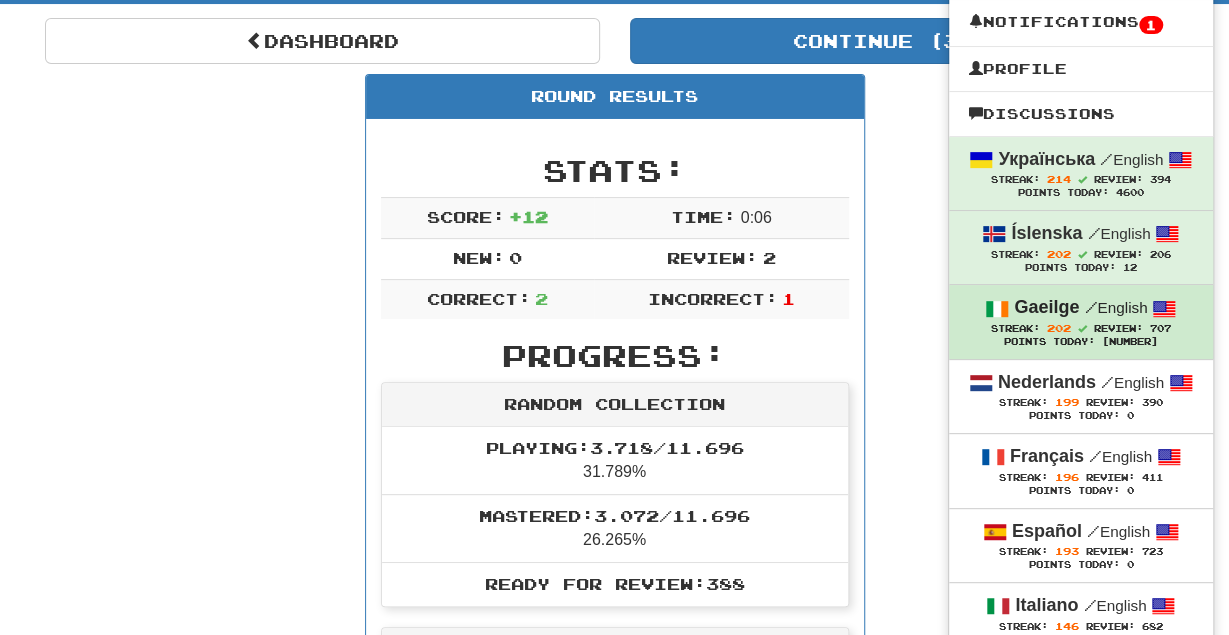 scroll, scrollTop: 179, scrollLeft: 0, axis: vertical 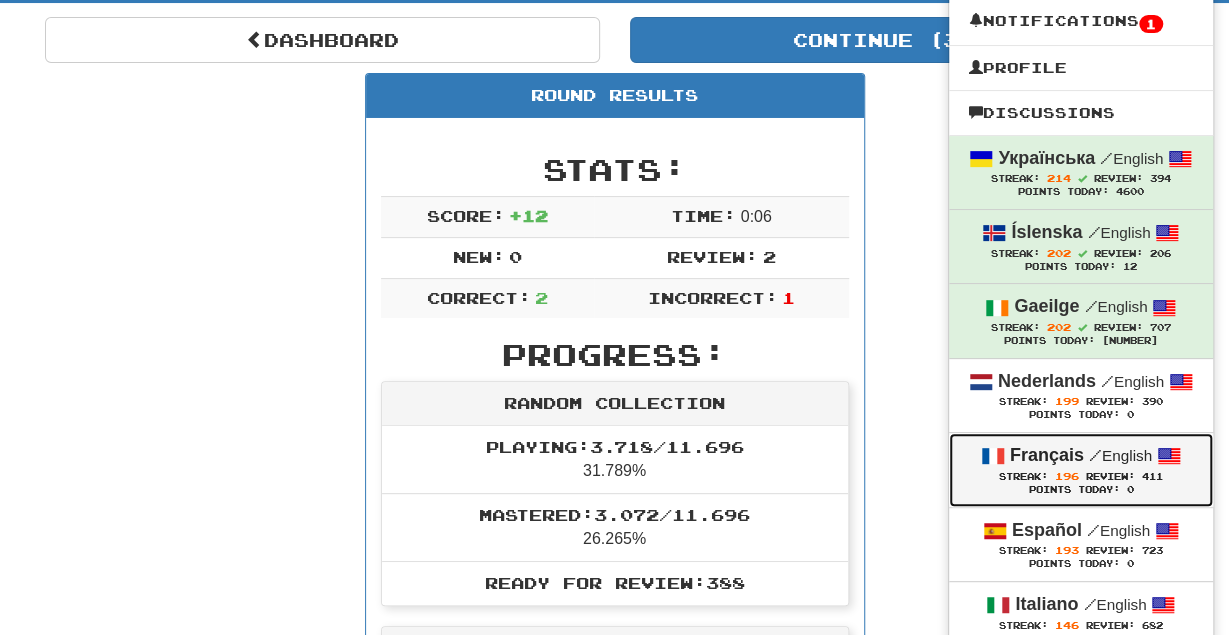 click on "Français
/
English" at bounding box center [1081, 456] 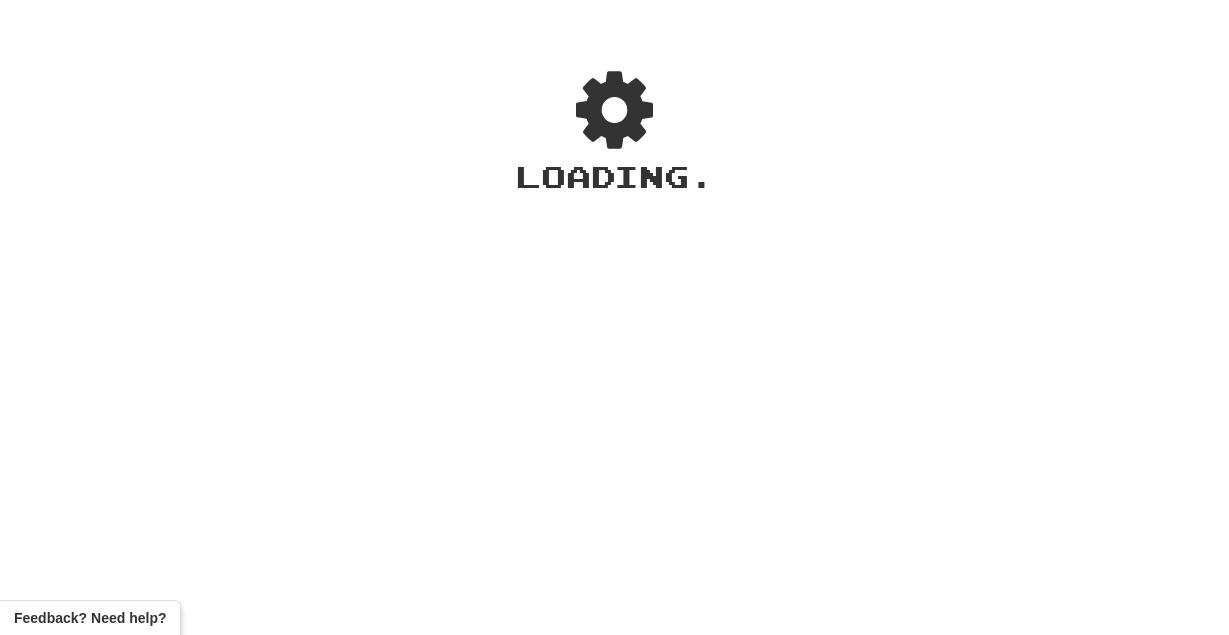 scroll, scrollTop: 0, scrollLeft: 0, axis: both 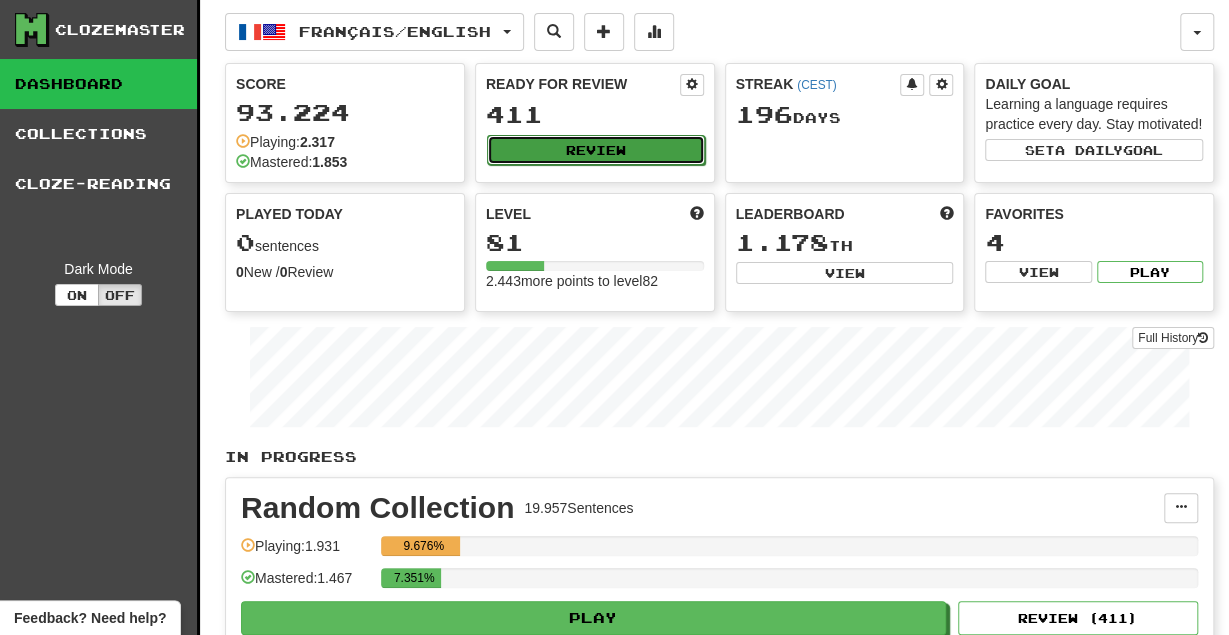 click on "Review" at bounding box center (596, 150) 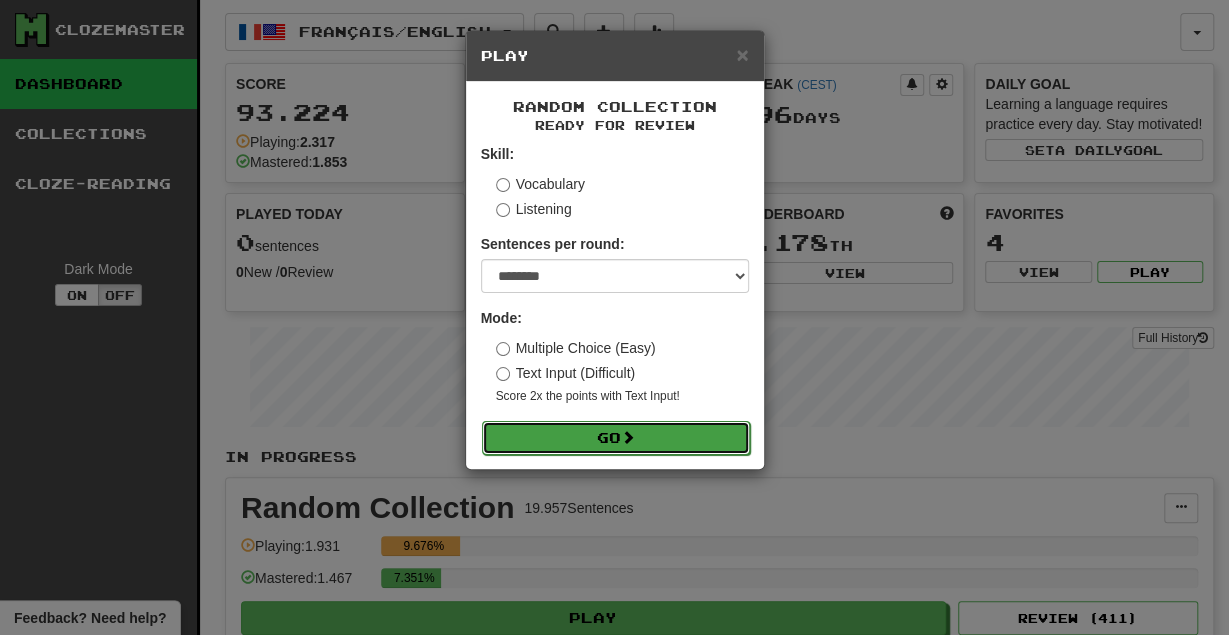 click on "Go" at bounding box center [616, 438] 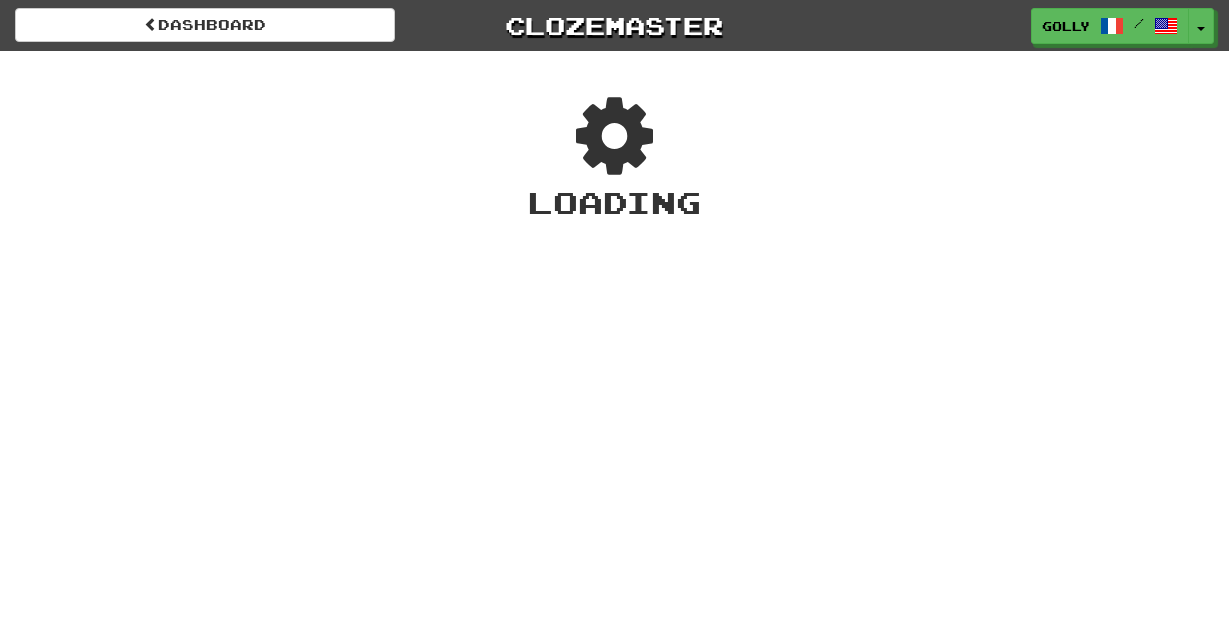scroll, scrollTop: 0, scrollLeft: 0, axis: both 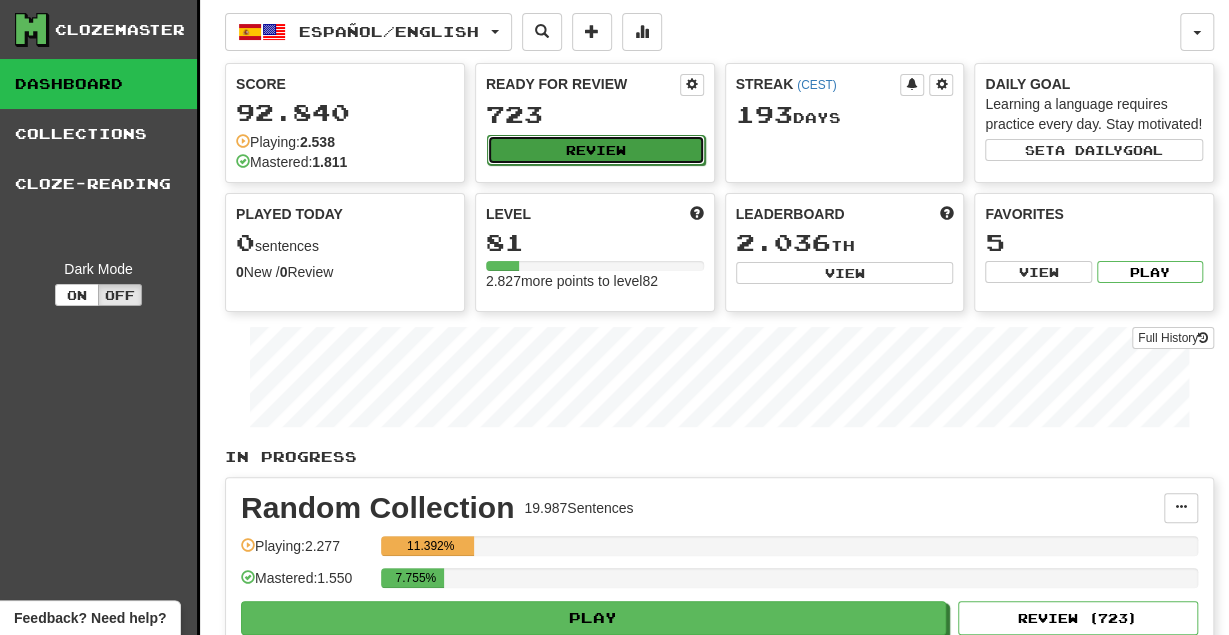 click on "Review" at bounding box center (596, 150) 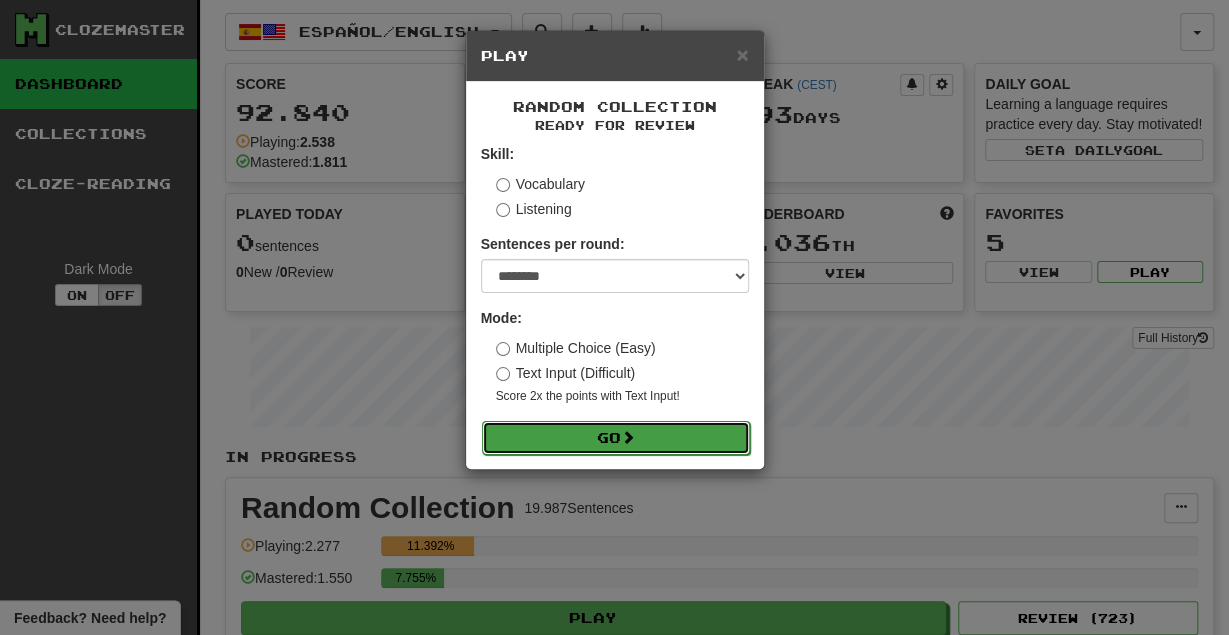 click on "Go" at bounding box center [616, 438] 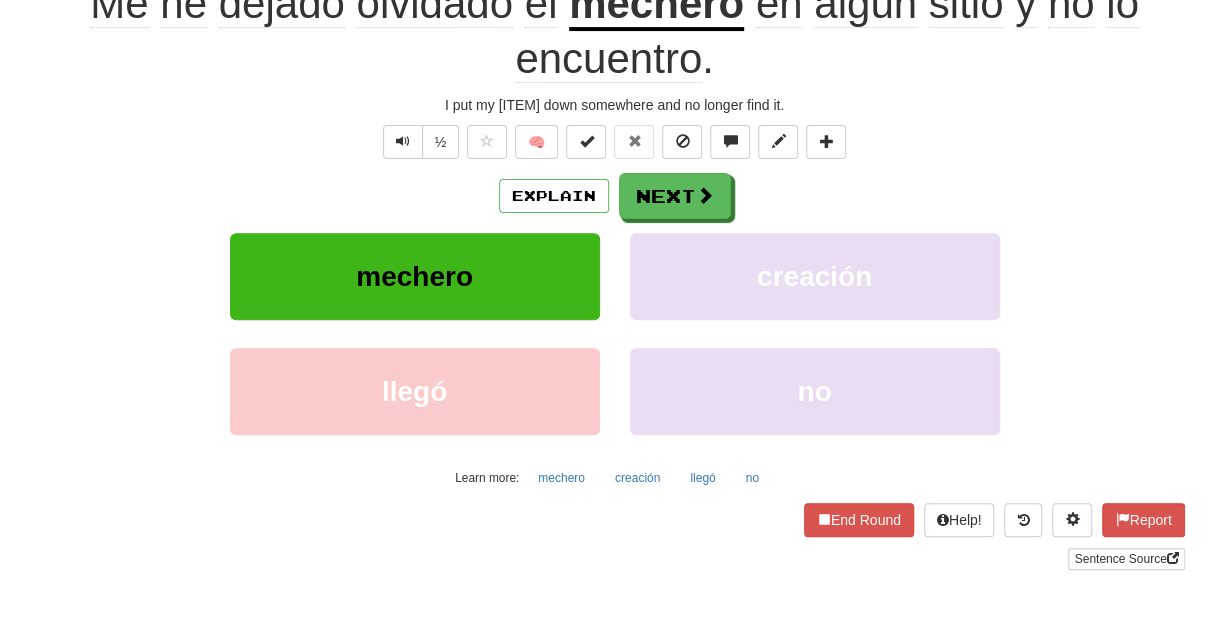 scroll, scrollTop: 233, scrollLeft: 0, axis: vertical 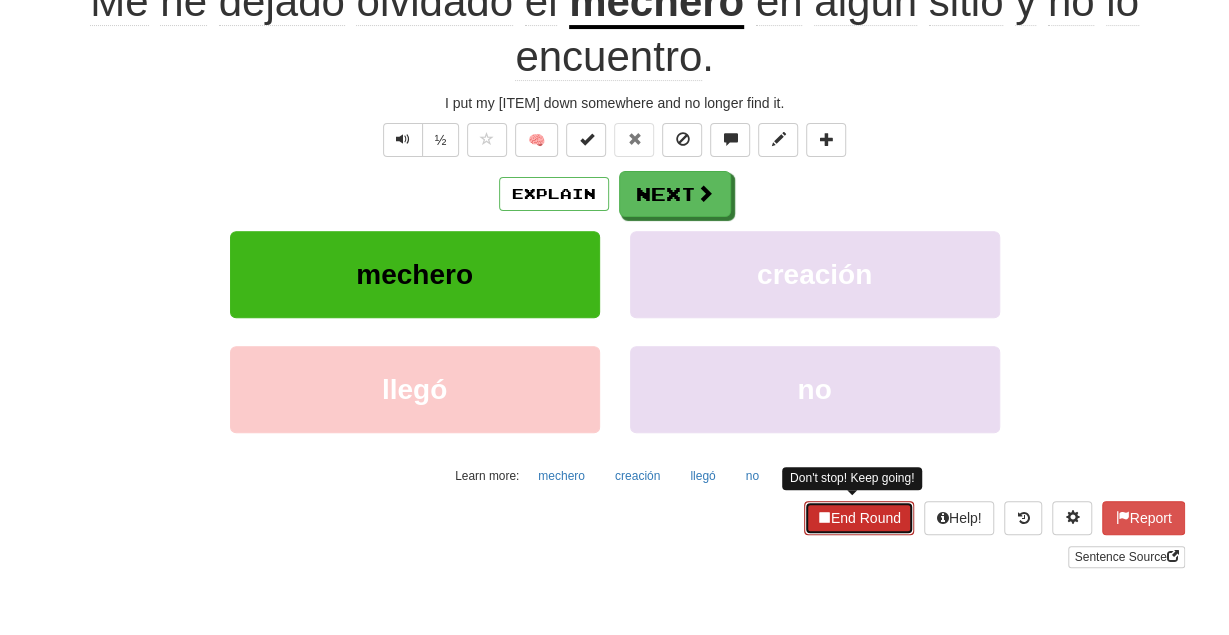 click on "End Round" at bounding box center (859, 518) 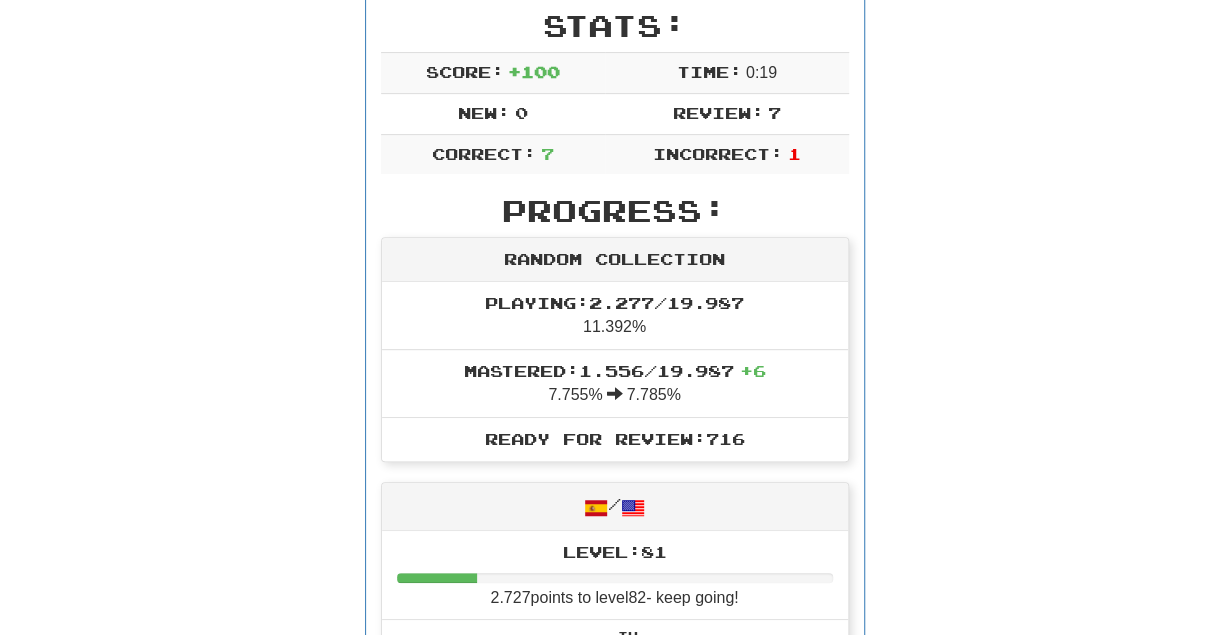 scroll, scrollTop: 0, scrollLeft: 0, axis: both 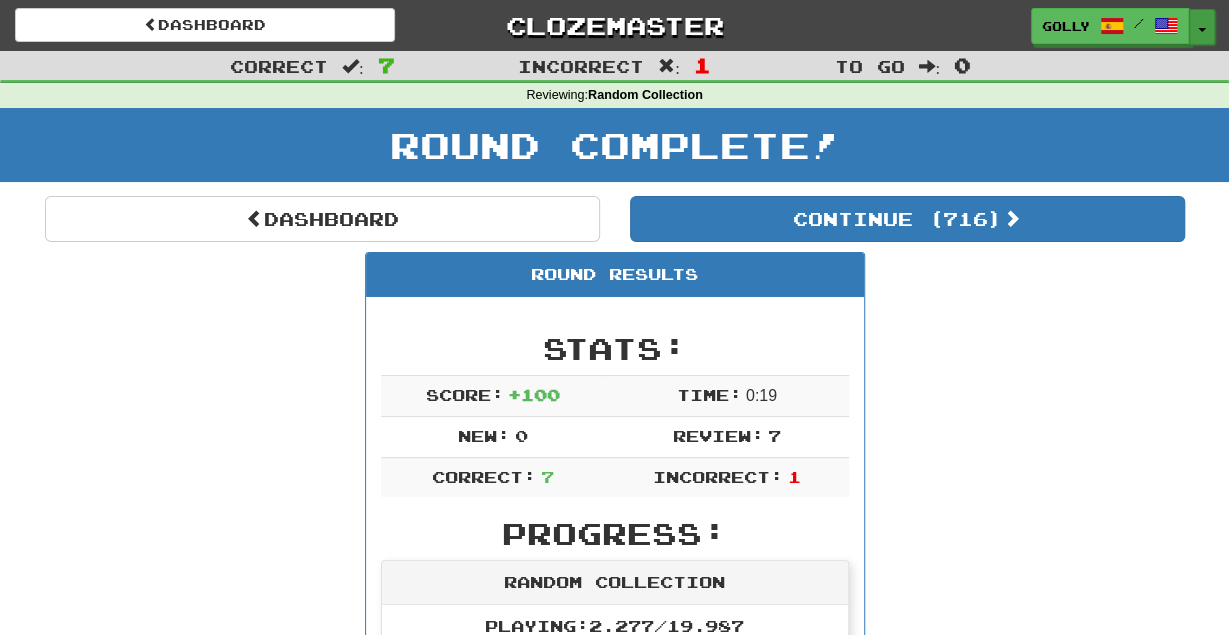 click on "Toggle Dropdown" at bounding box center [1202, 27] 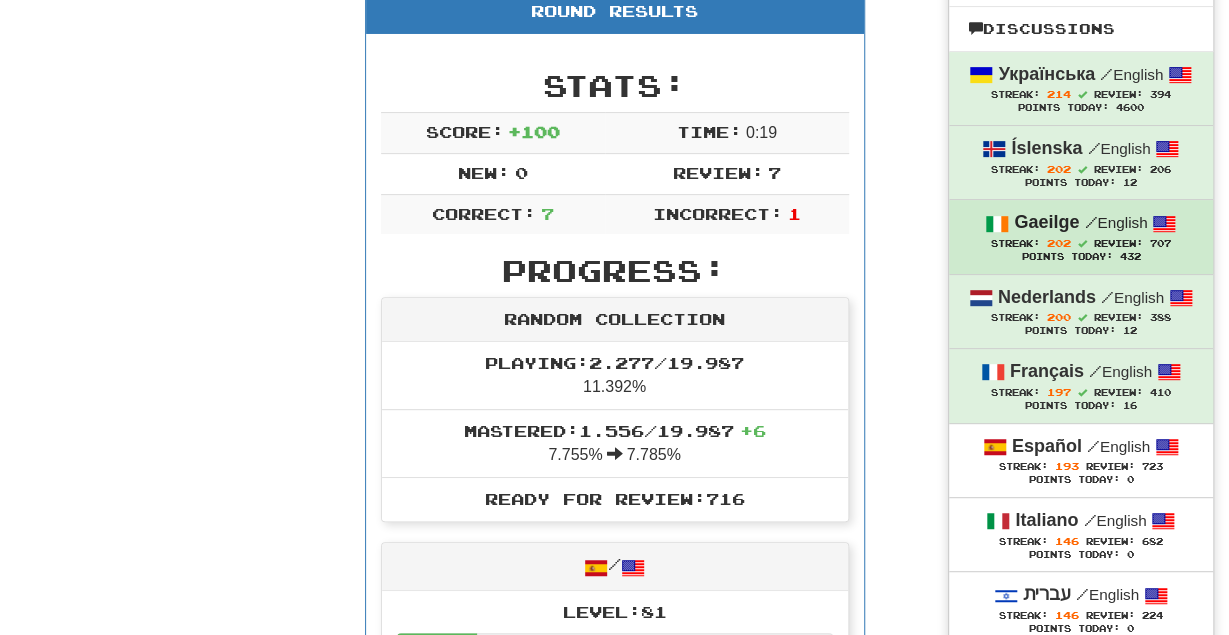 scroll, scrollTop: 264, scrollLeft: 0, axis: vertical 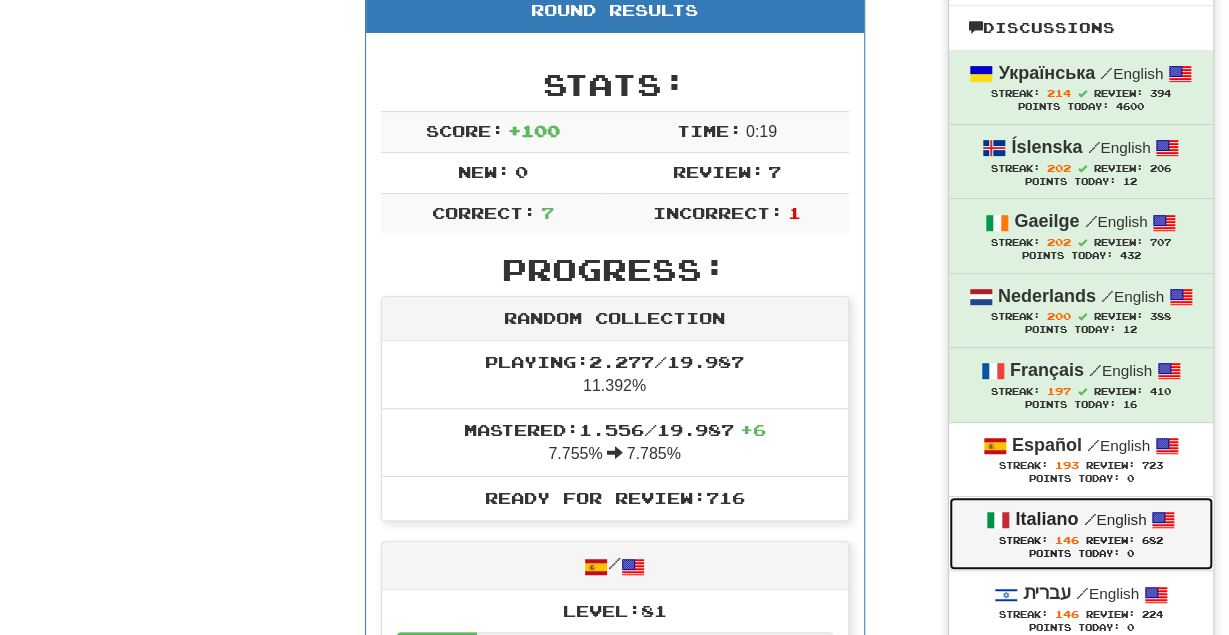 click on "Italiano" at bounding box center (1046, 519) 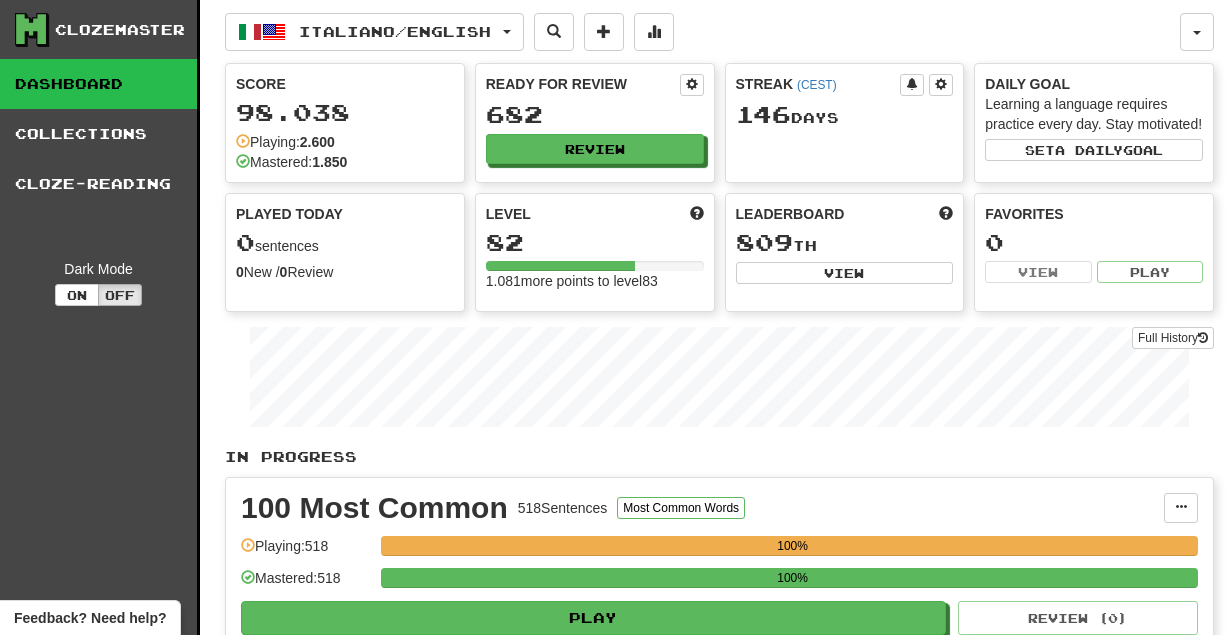 scroll, scrollTop: 0, scrollLeft: 0, axis: both 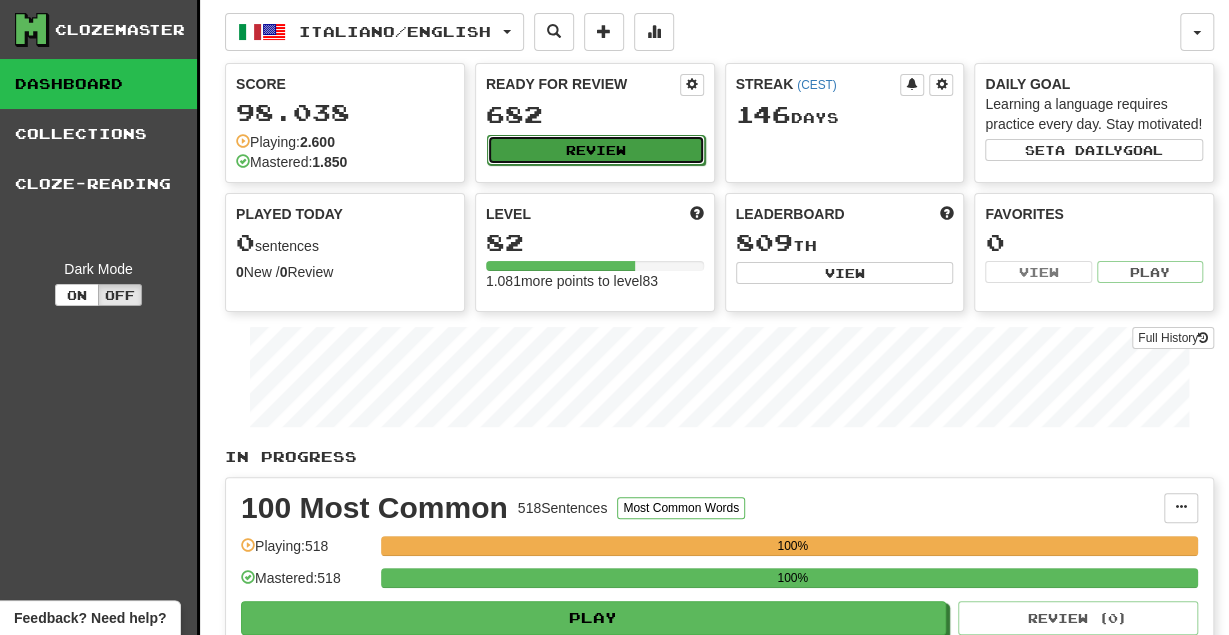 click on "Review" at bounding box center [596, 150] 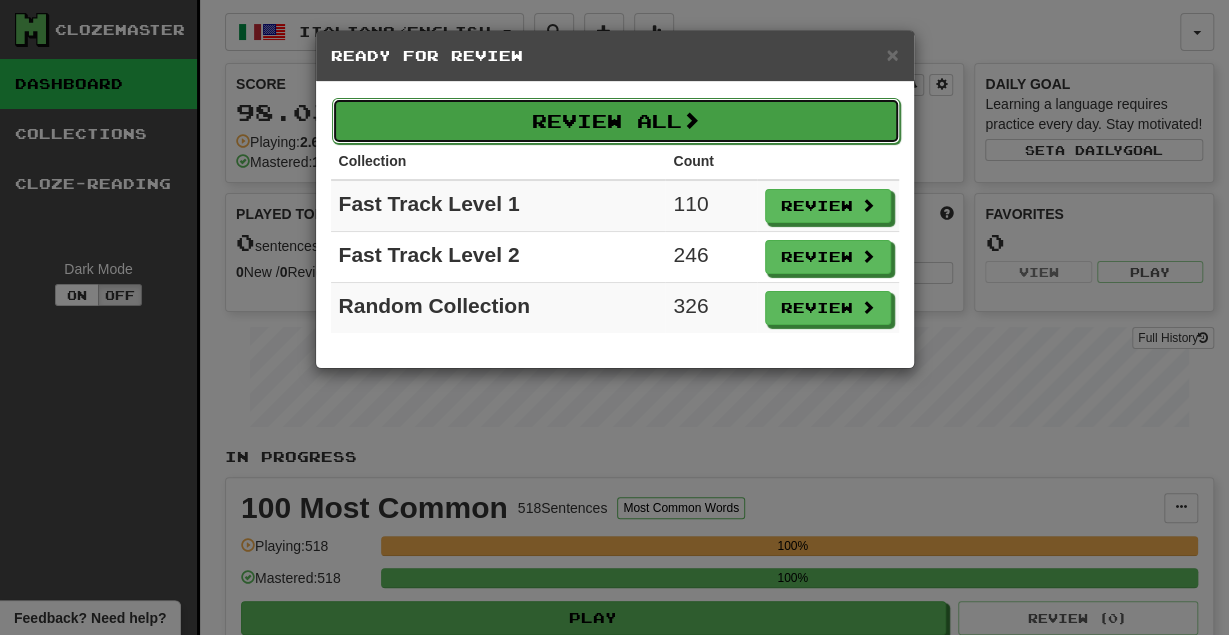 click on "Review All" at bounding box center [616, 121] 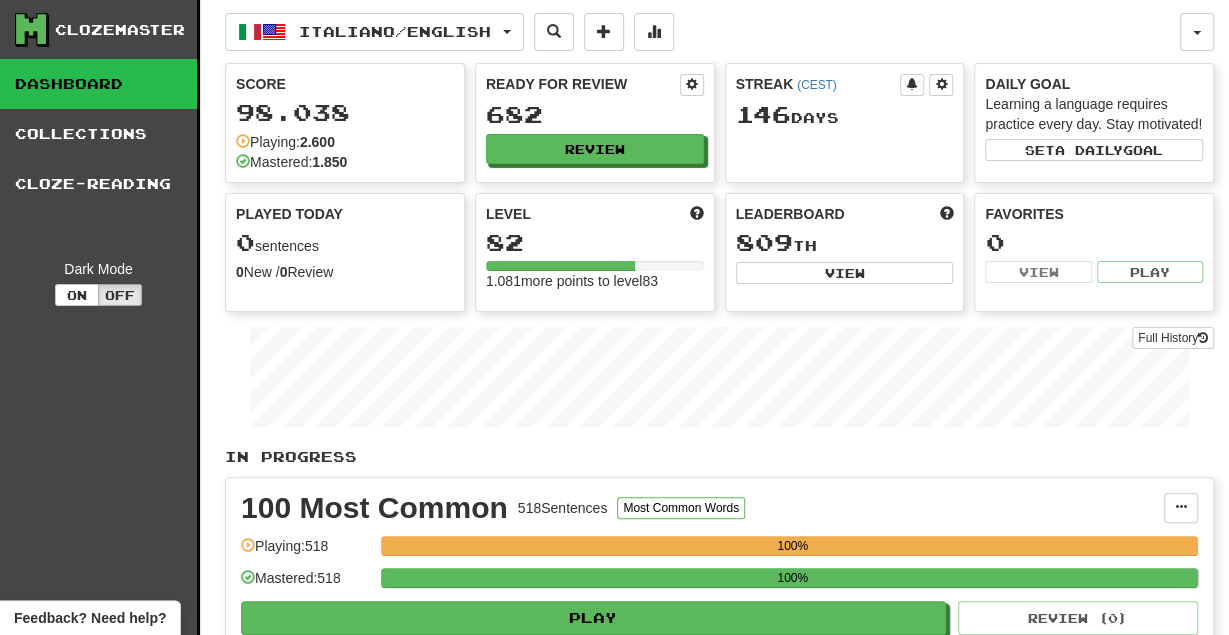 select on "********" 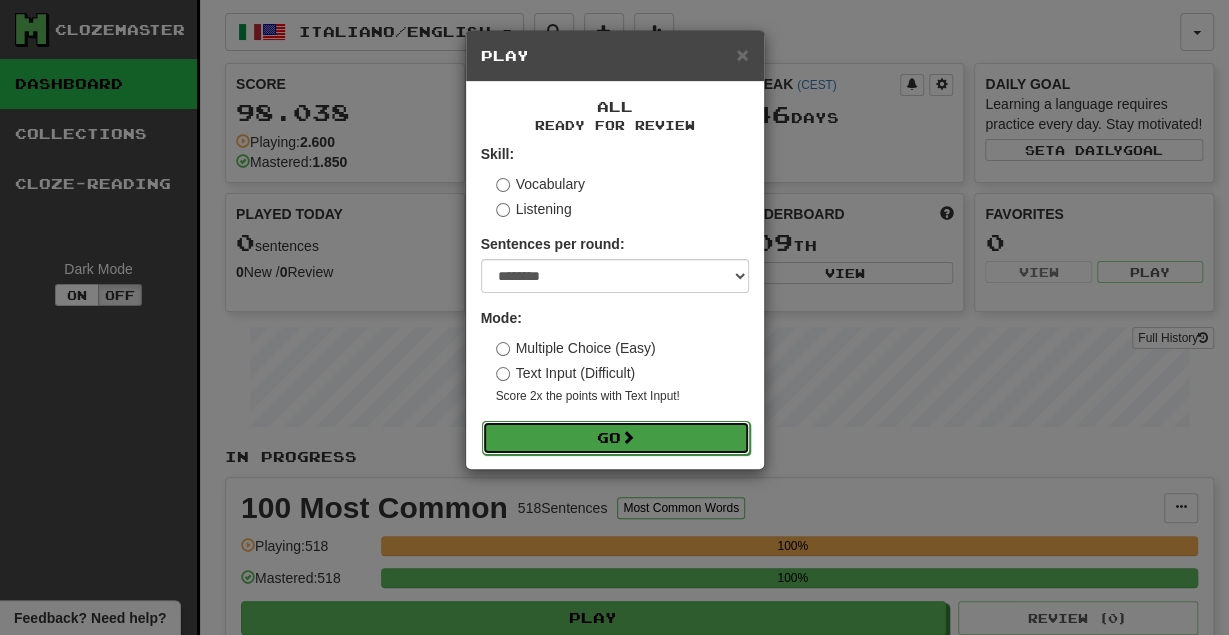 click on "Go" at bounding box center [616, 438] 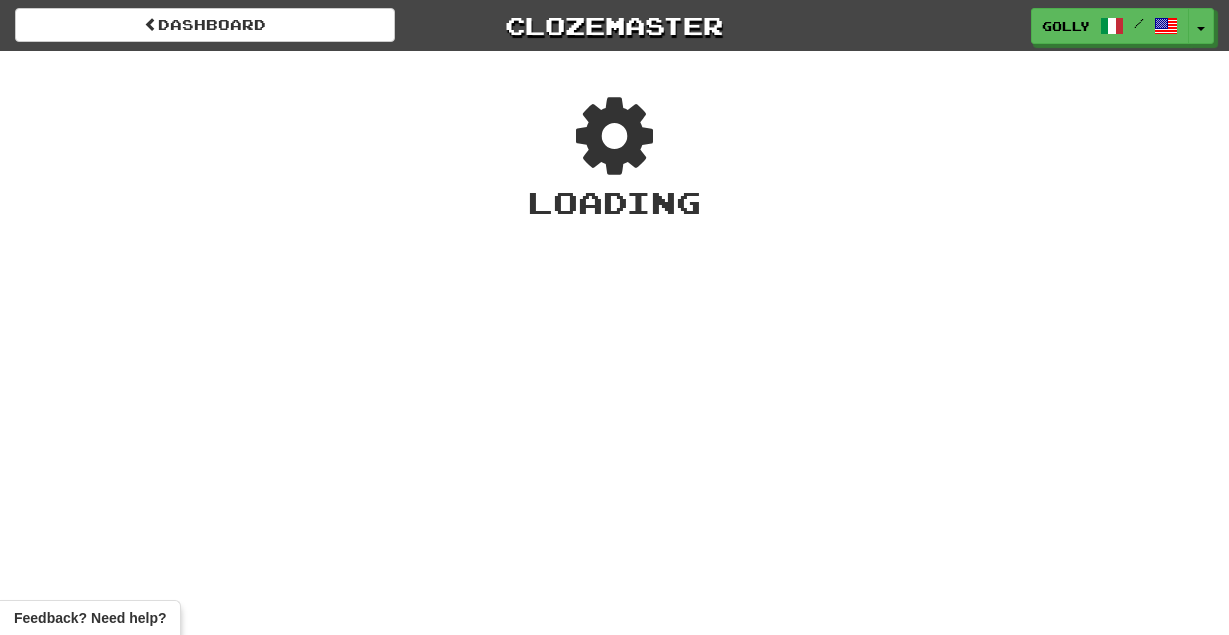 scroll, scrollTop: 0, scrollLeft: 0, axis: both 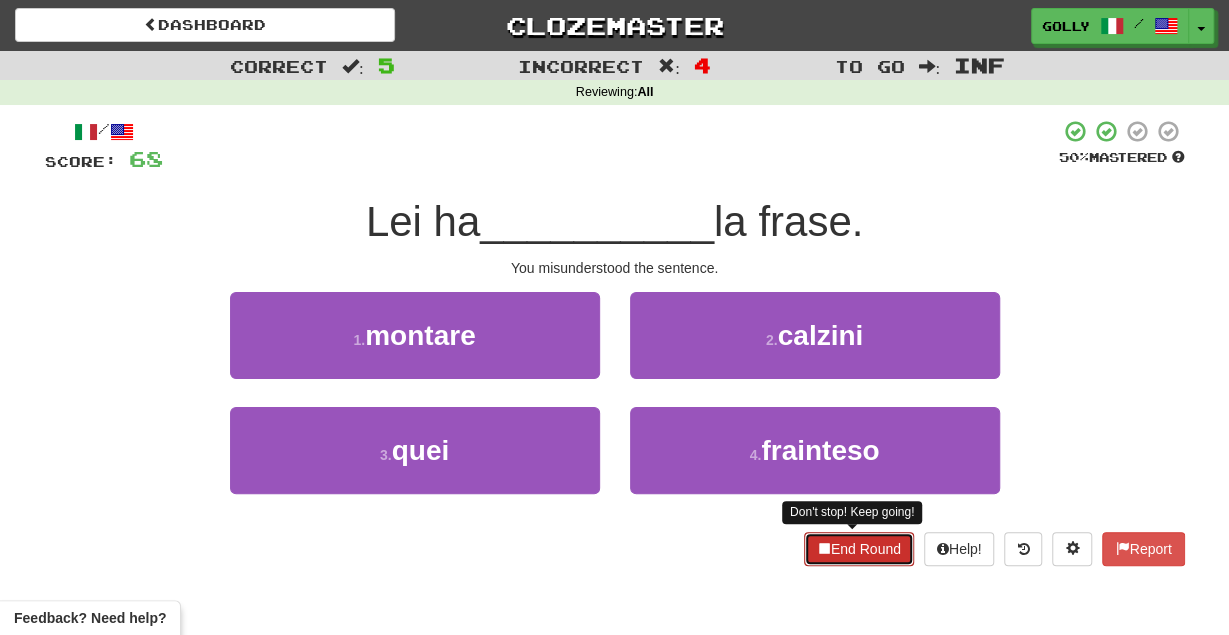 click on "End Round" at bounding box center [859, 549] 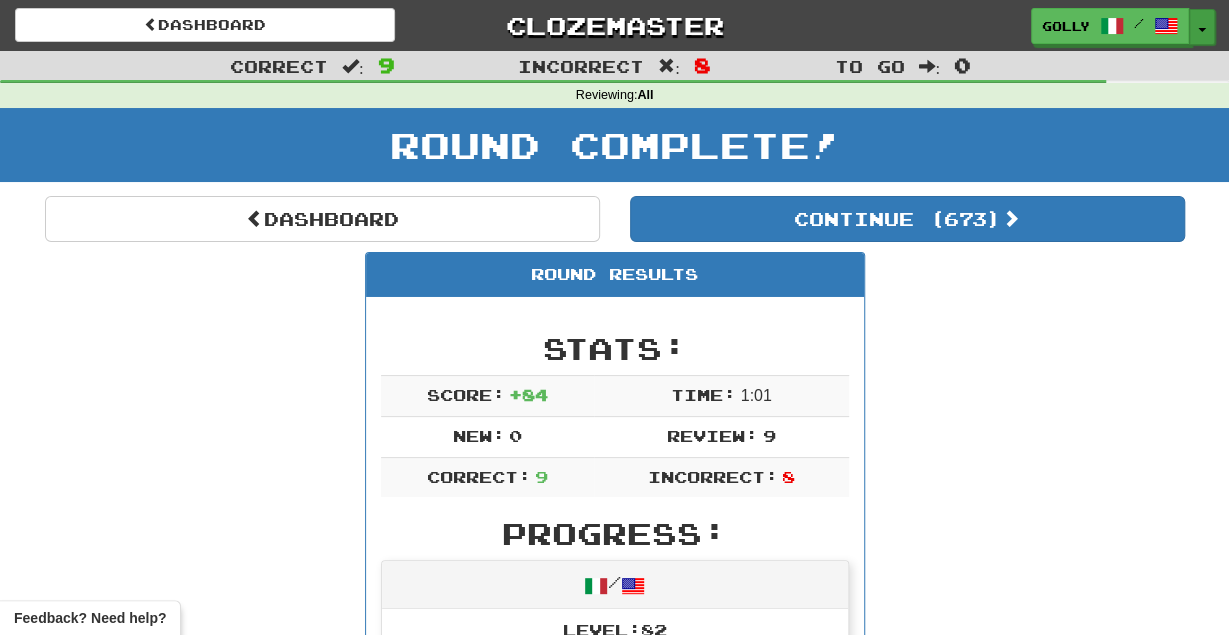 click on "Toggle Dropdown" at bounding box center [1202, 27] 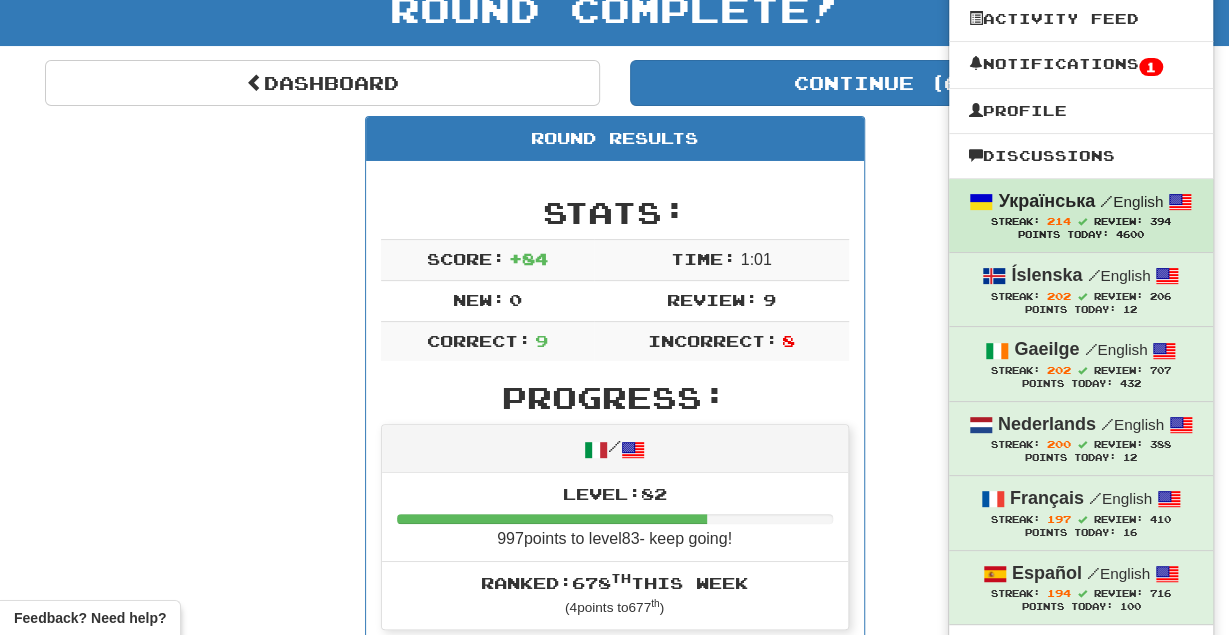 type 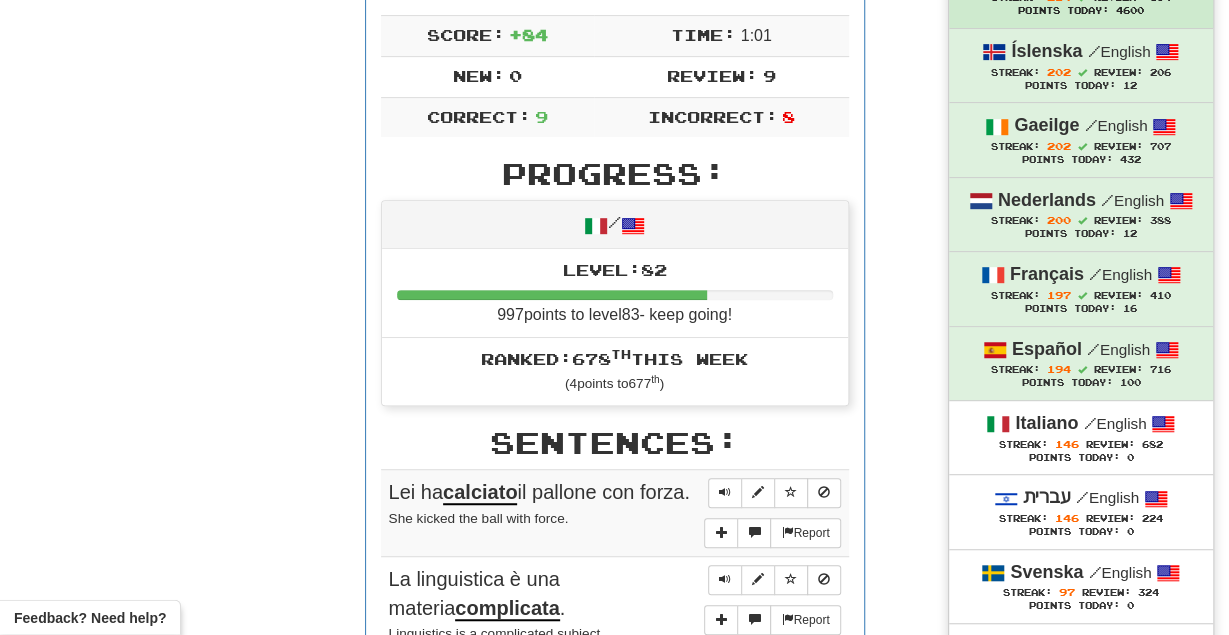 scroll, scrollTop: 365, scrollLeft: 0, axis: vertical 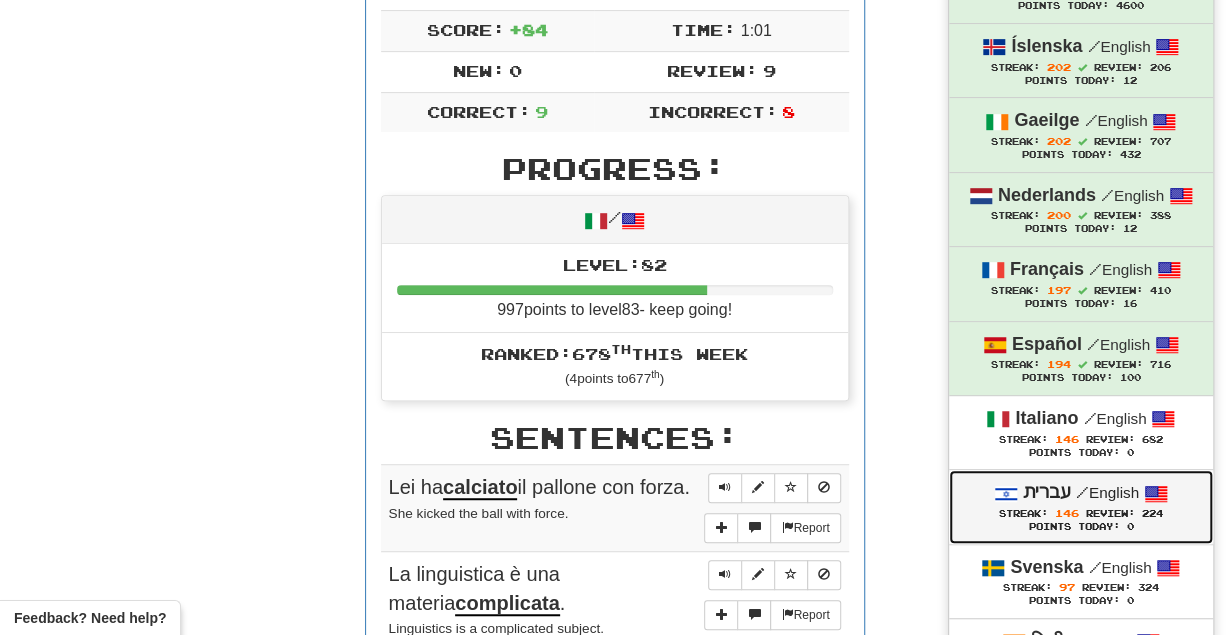 click on "Streak:" at bounding box center (1023, 513) 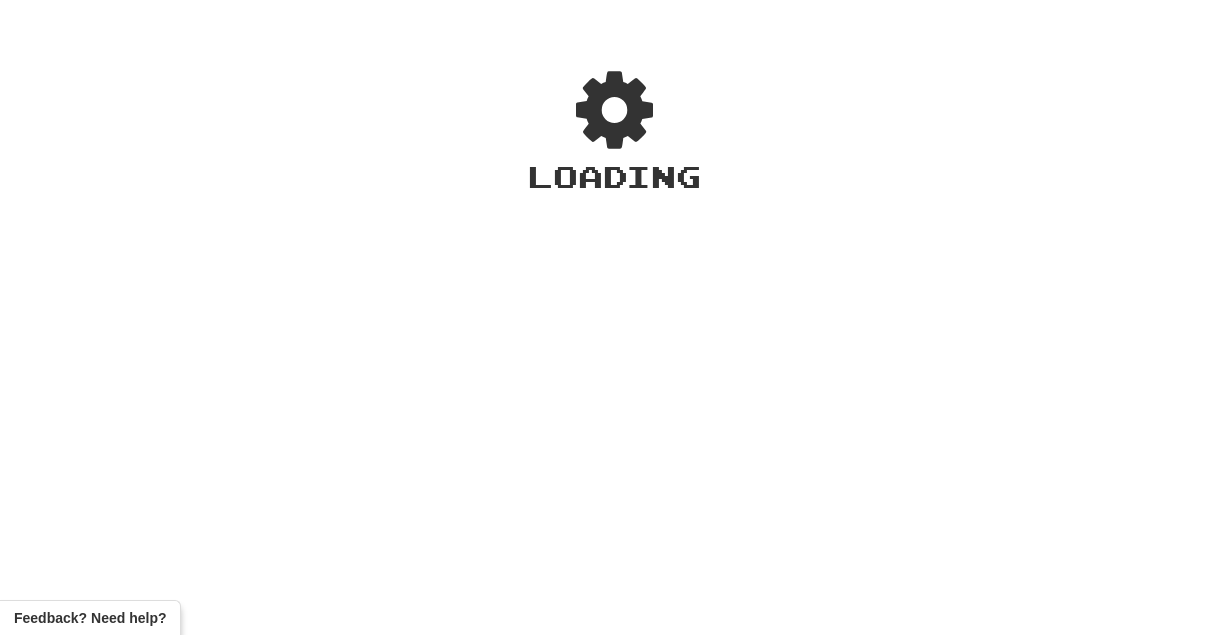 scroll, scrollTop: 0, scrollLeft: 0, axis: both 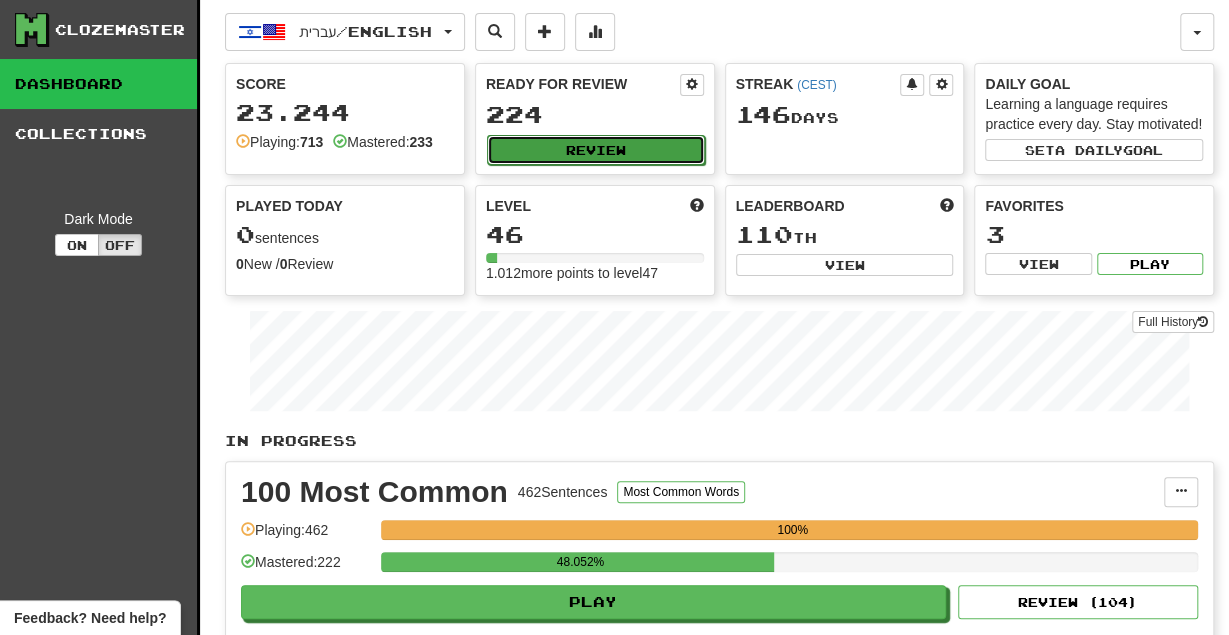 click on "Review" at bounding box center (596, 150) 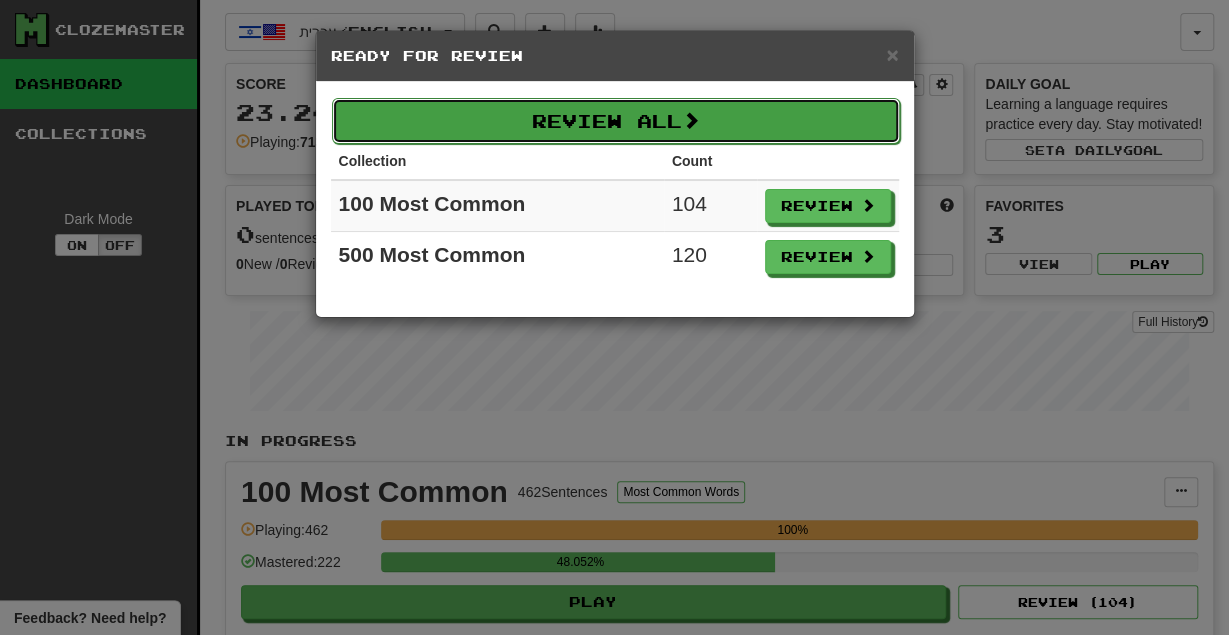 click on "Review All" at bounding box center [616, 121] 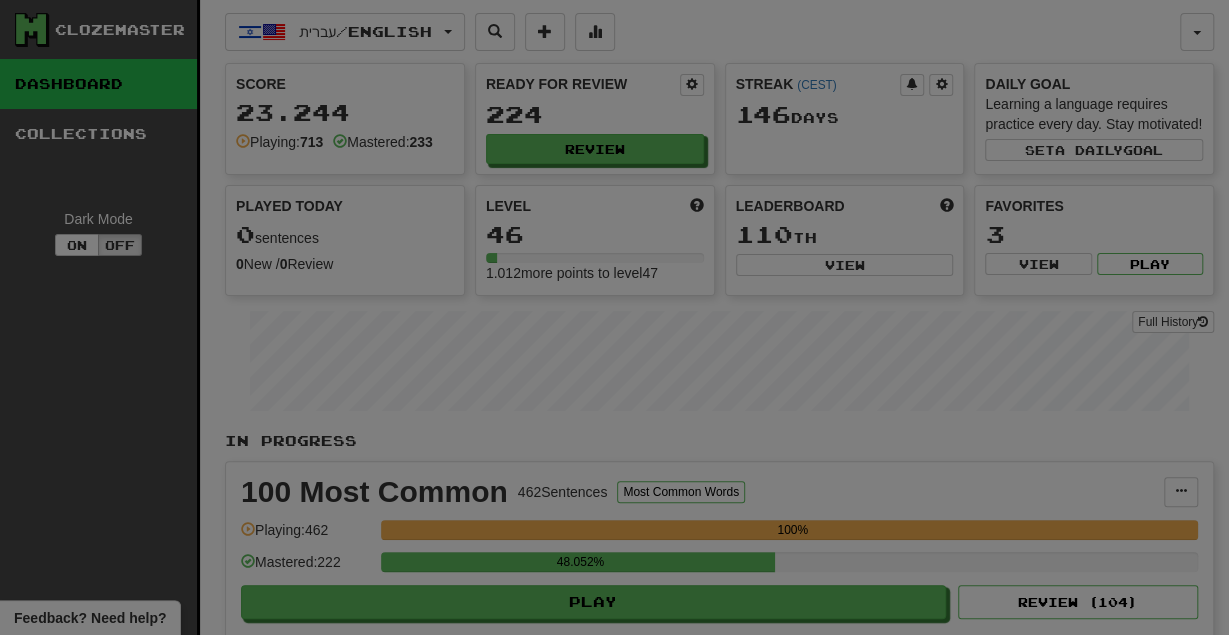 select on "********" 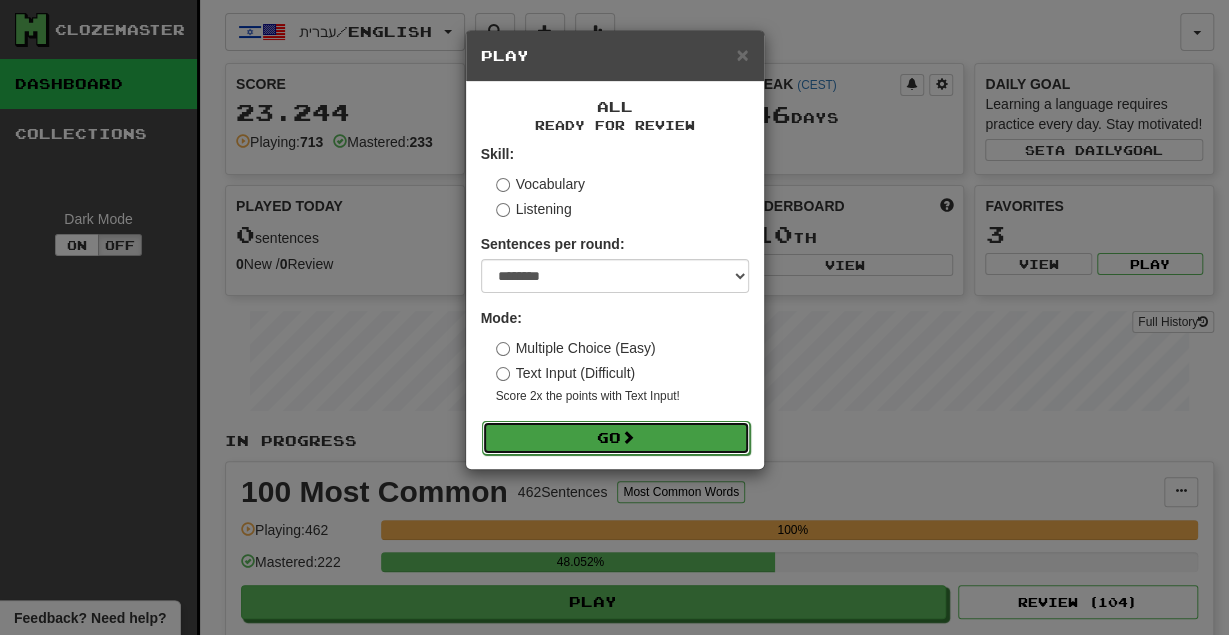 click on "Go" at bounding box center (616, 438) 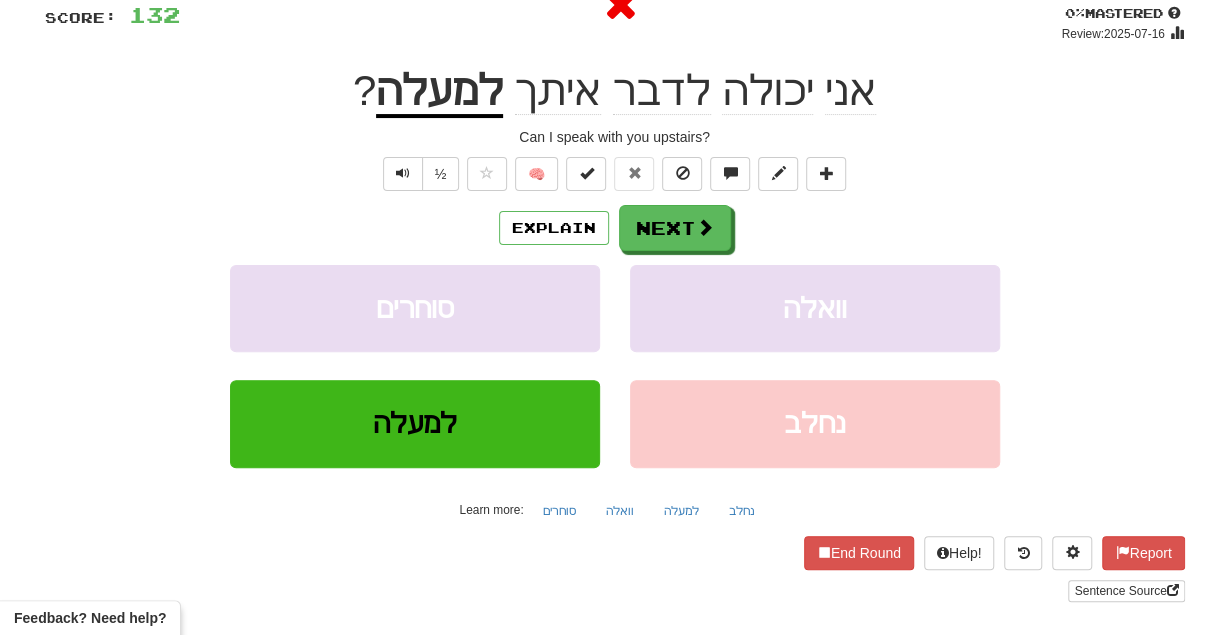 scroll, scrollTop: 148, scrollLeft: 0, axis: vertical 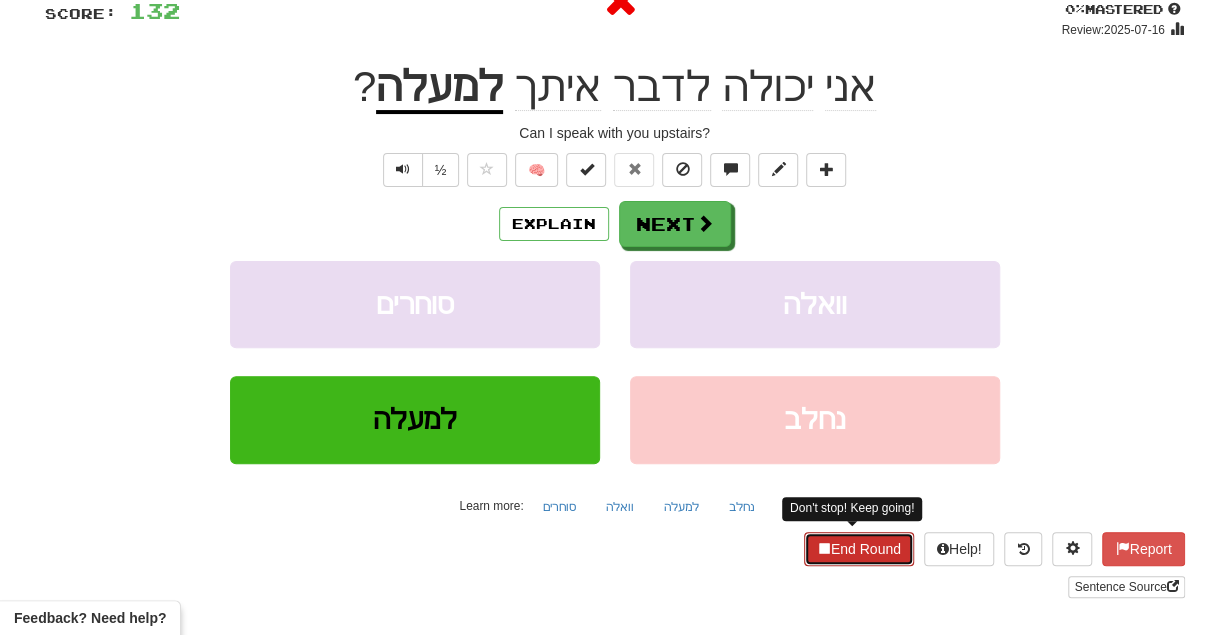click on "End Round" at bounding box center [859, 549] 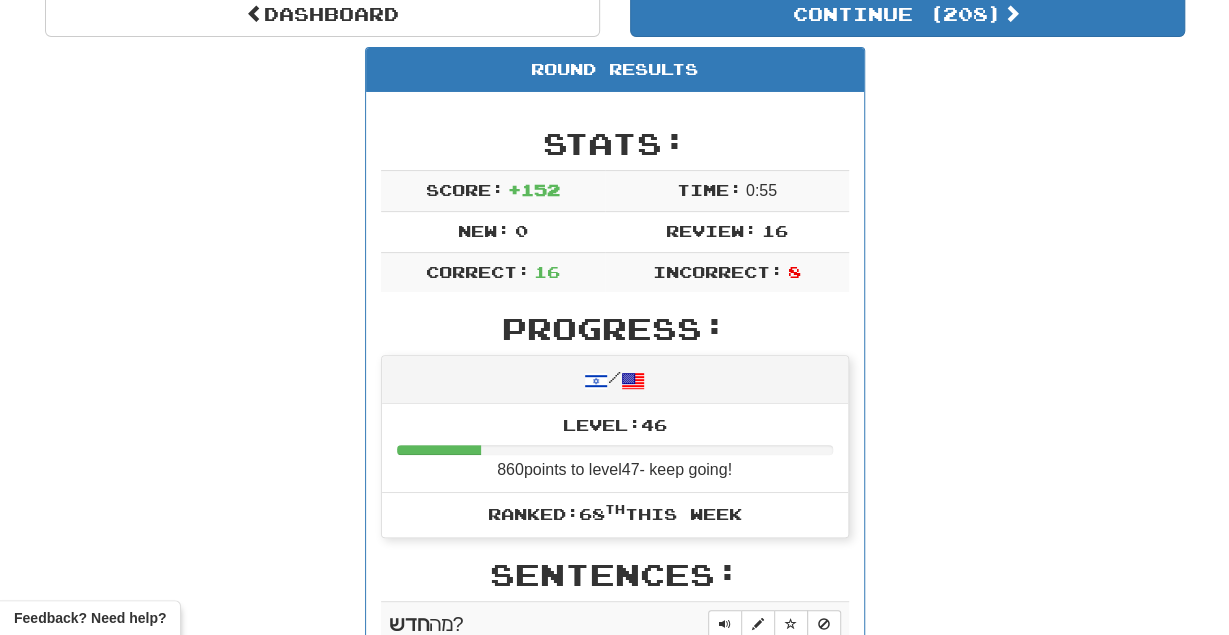 scroll, scrollTop: 0, scrollLeft: 0, axis: both 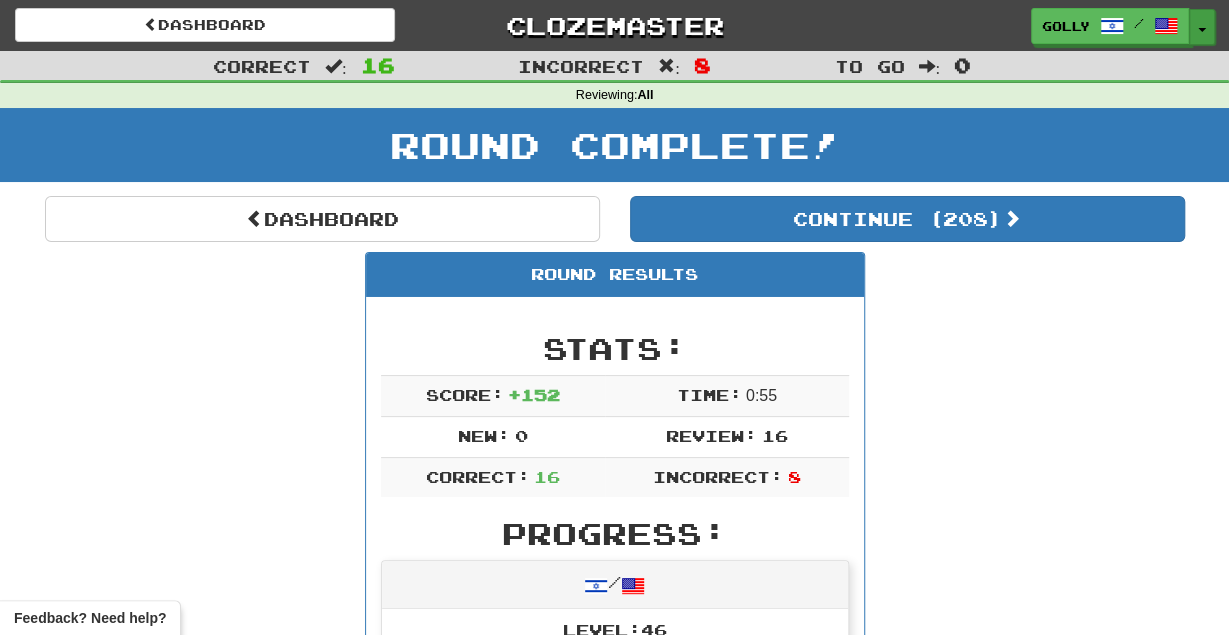 click on "Toggle Dropdown" at bounding box center (1202, 27) 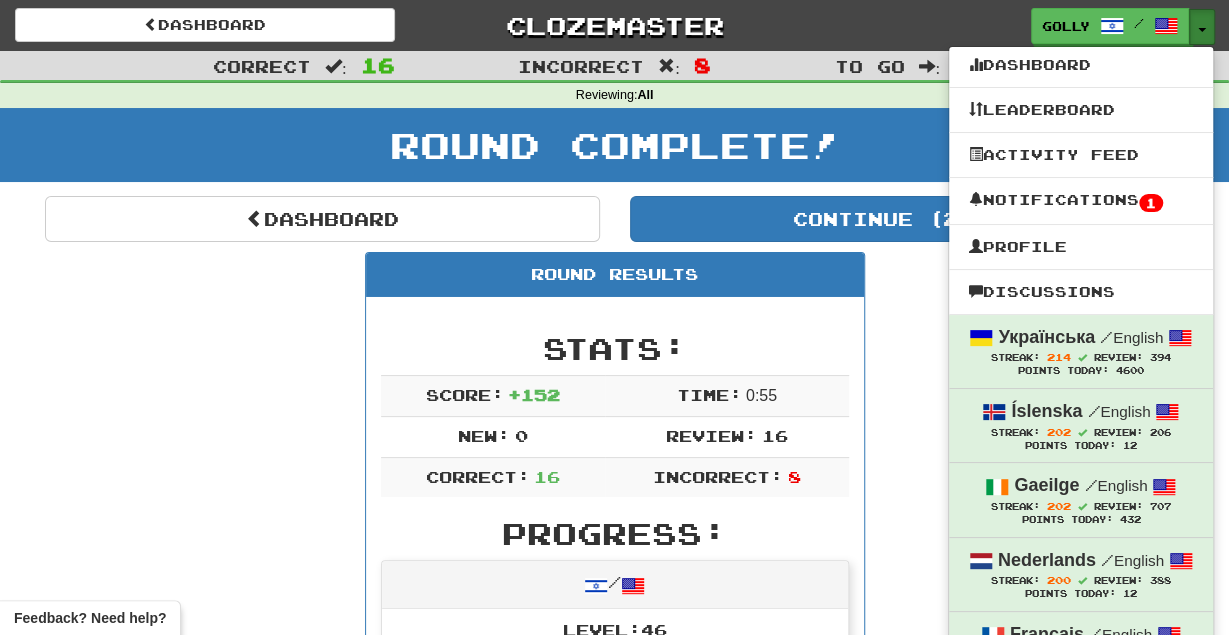 type 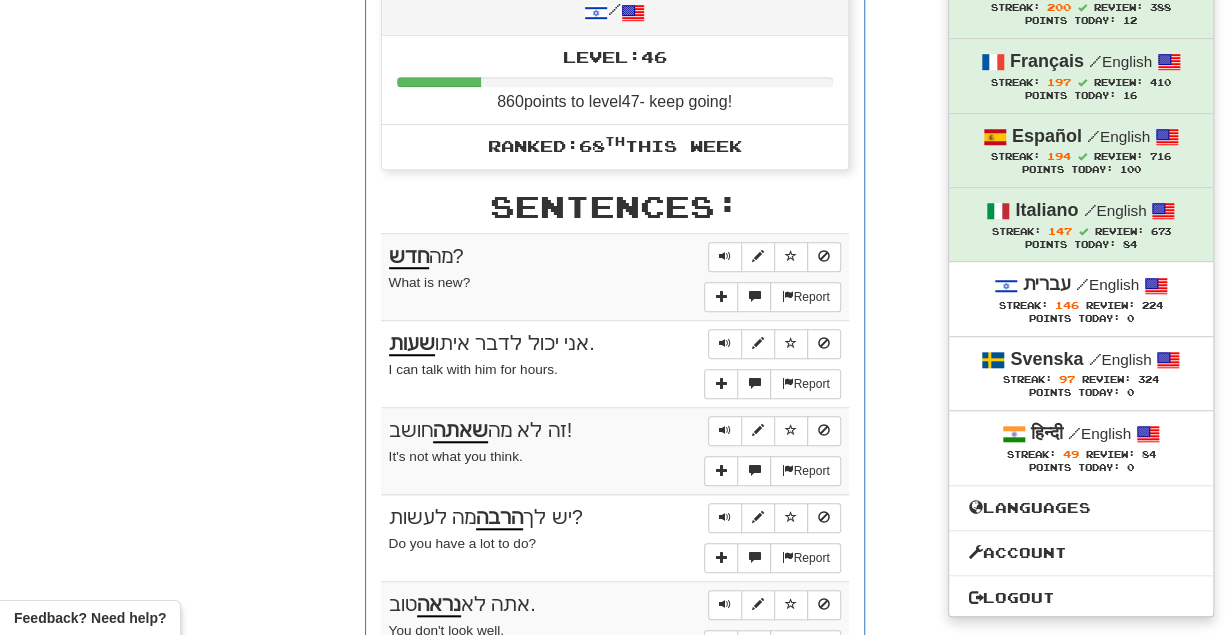scroll, scrollTop: 590, scrollLeft: 0, axis: vertical 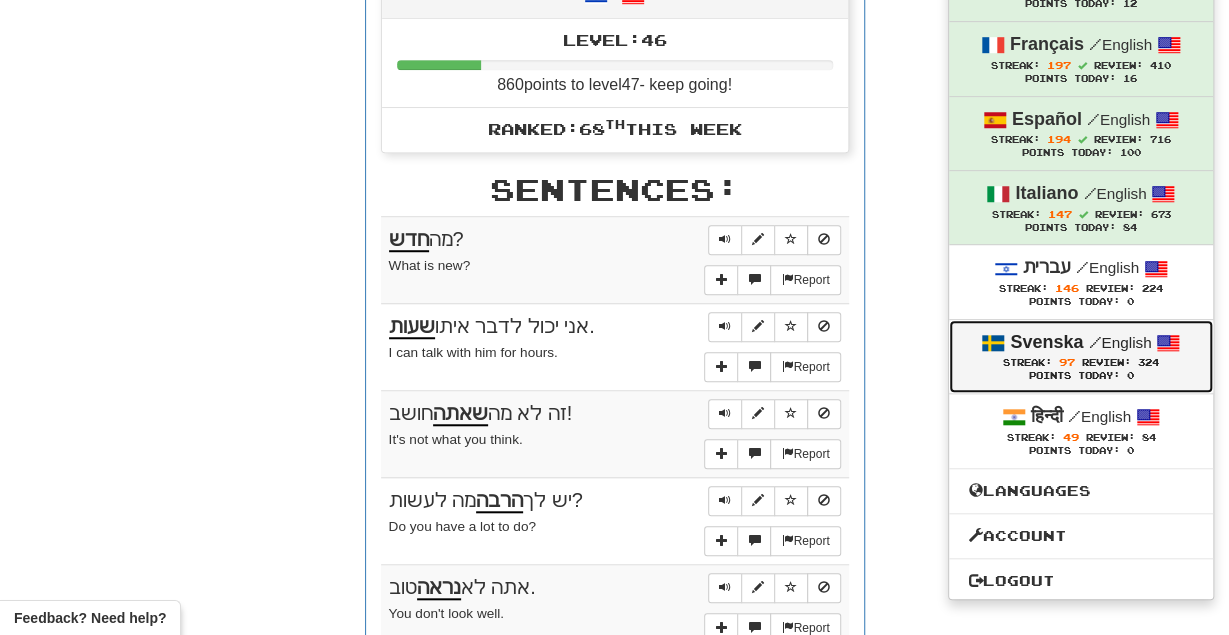 click on "Svenska" at bounding box center [1046, 342] 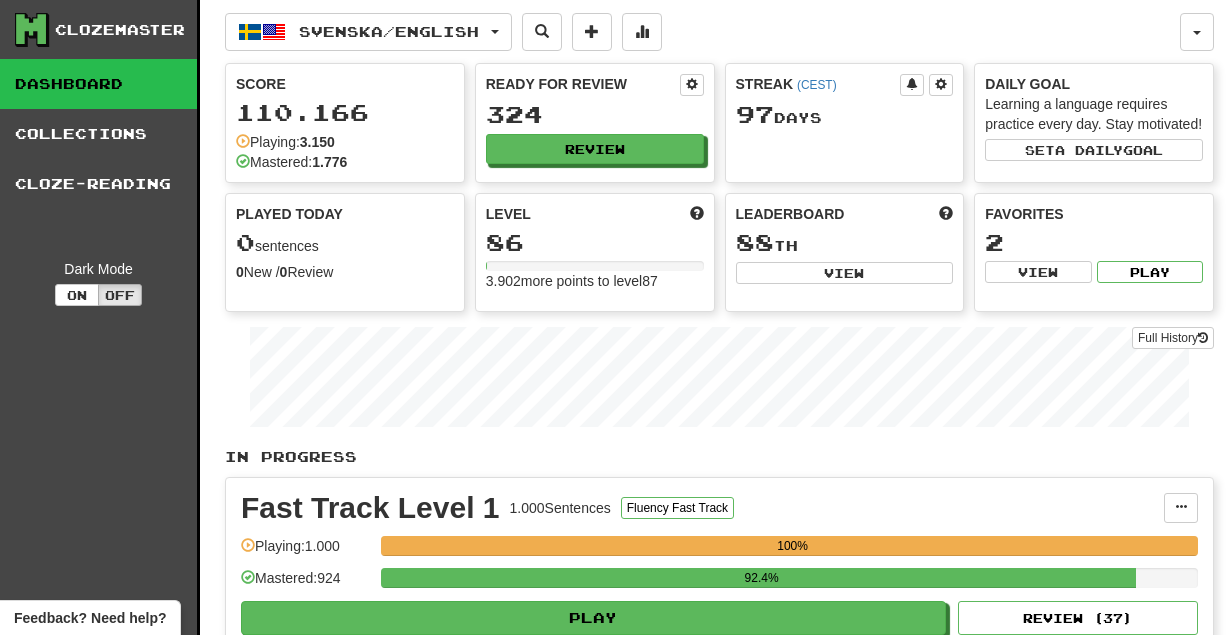 scroll, scrollTop: 0, scrollLeft: 0, axis: both 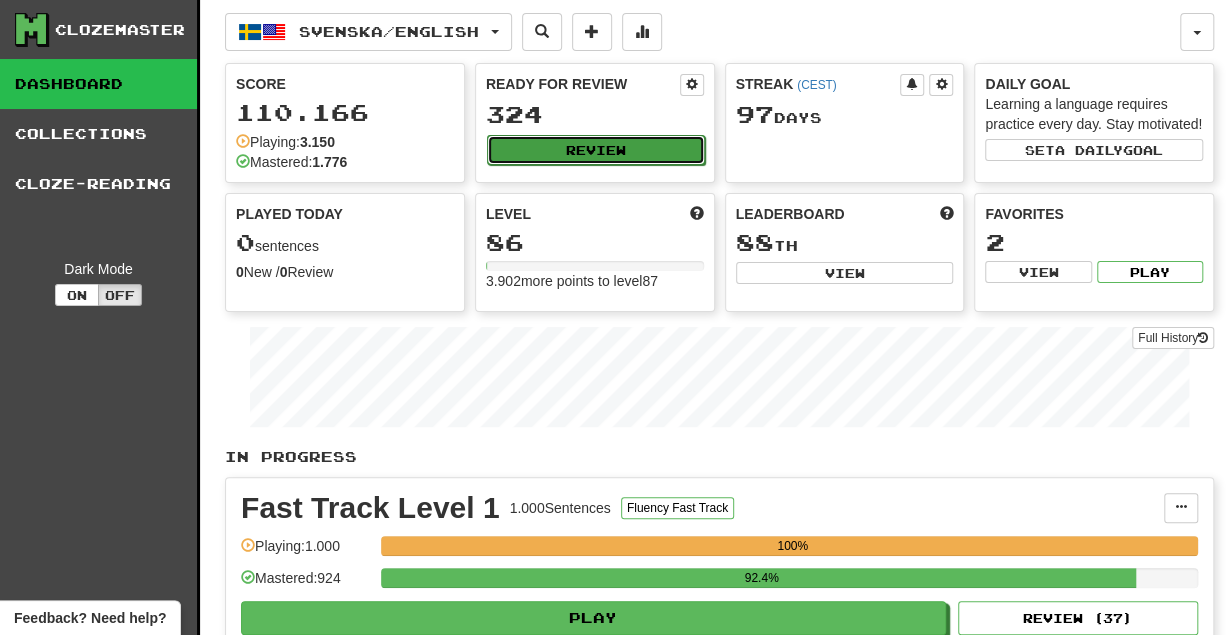 click on "Review" at bounding box center (596, 150) 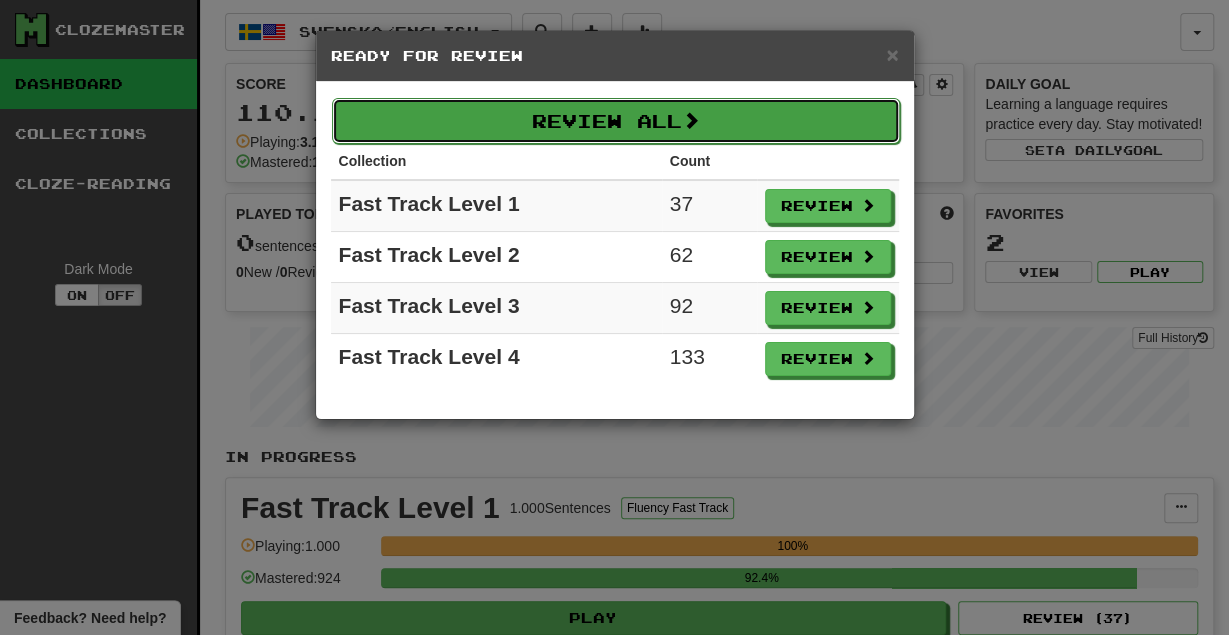 click on "Review All" at bounding box center [616, 121] 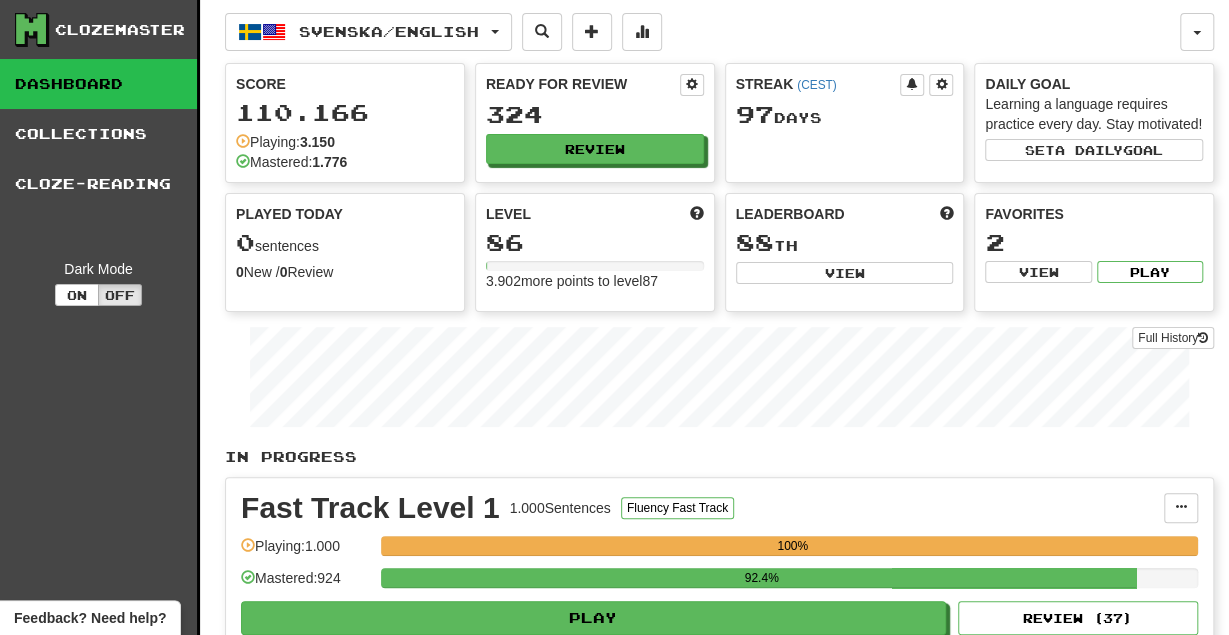 select on "********" 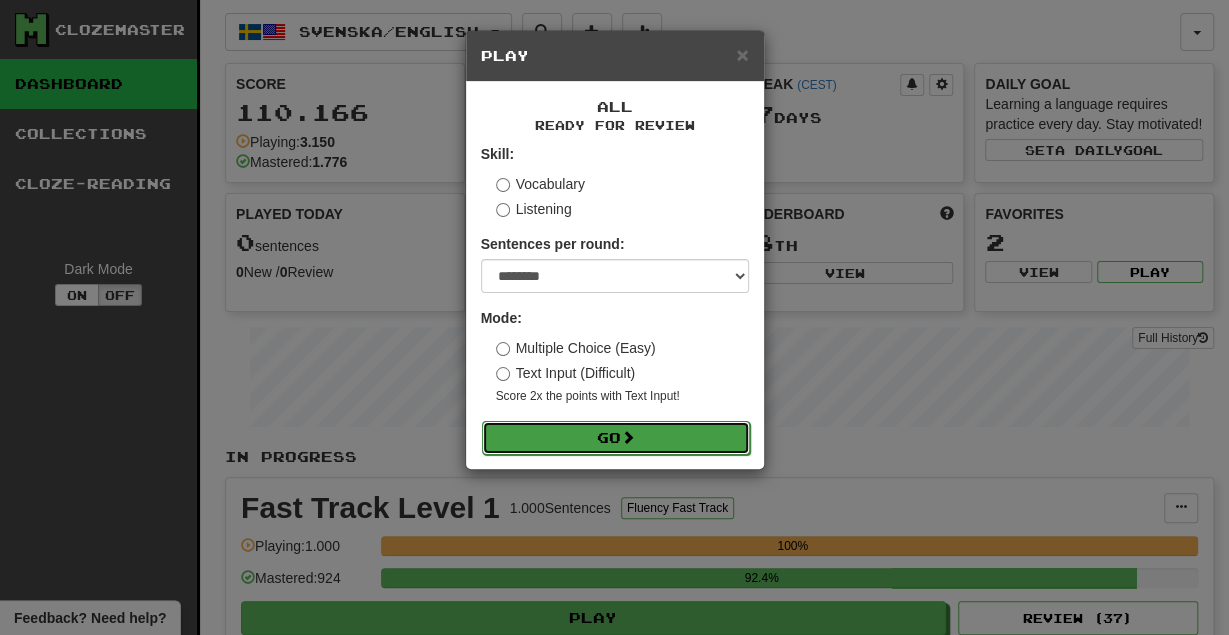 click at bounding box center (628, 437) 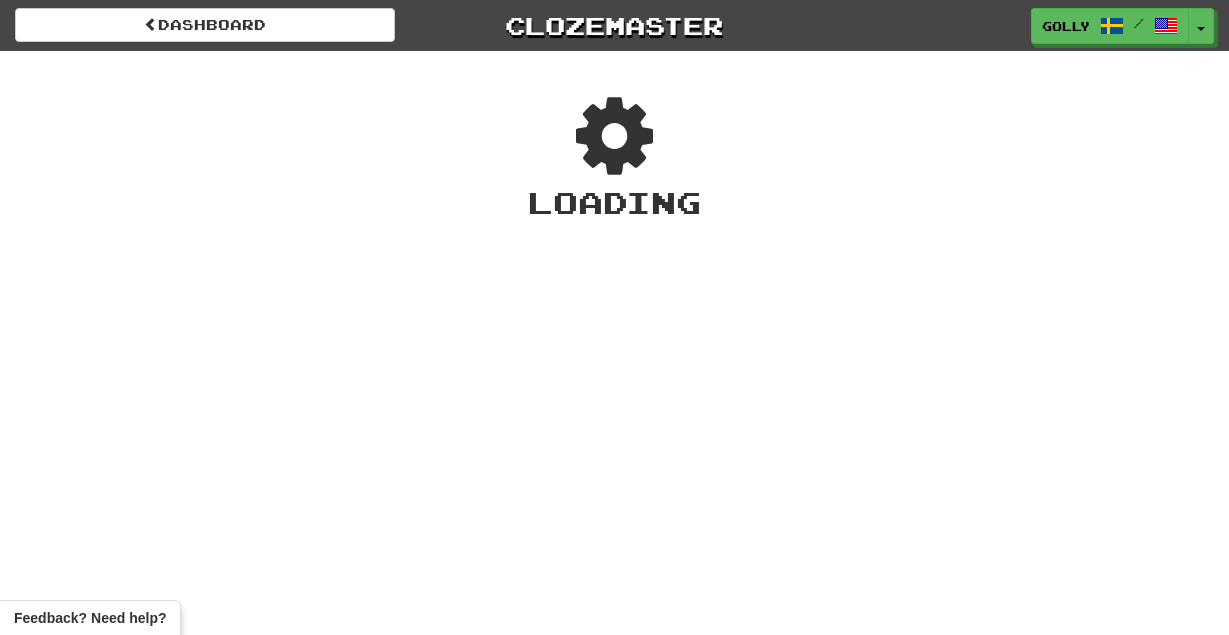 scroll, scrollTop: 0, scrollLeft: 0, axis: both 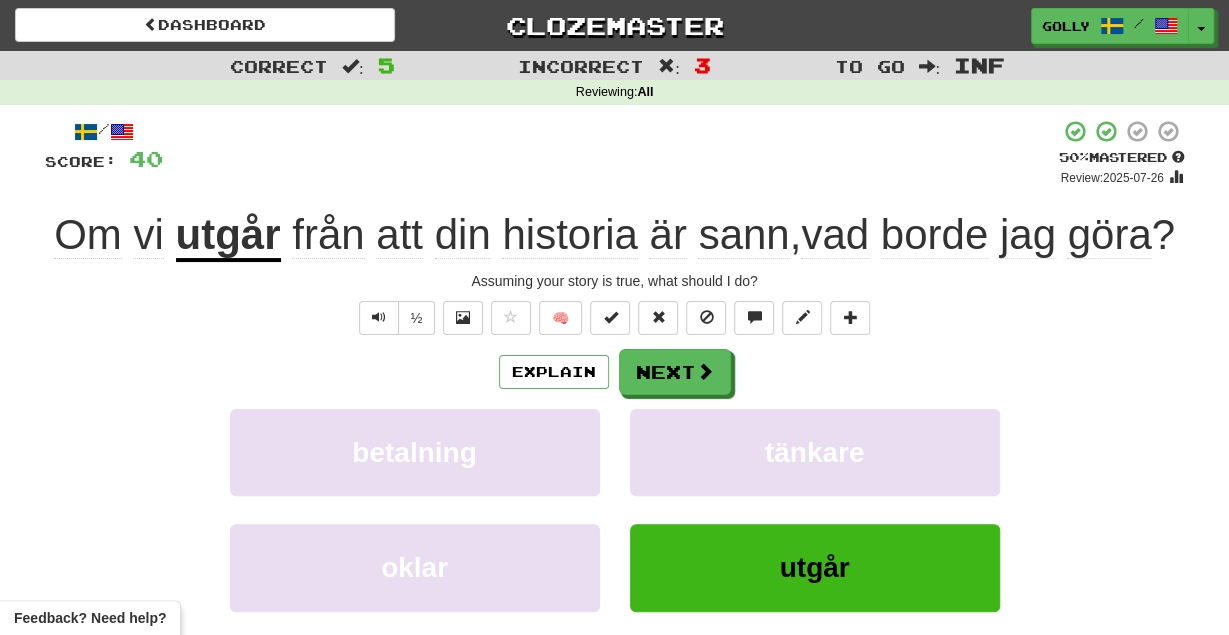 click on "Explain Next" at bounding box center [615, 372] 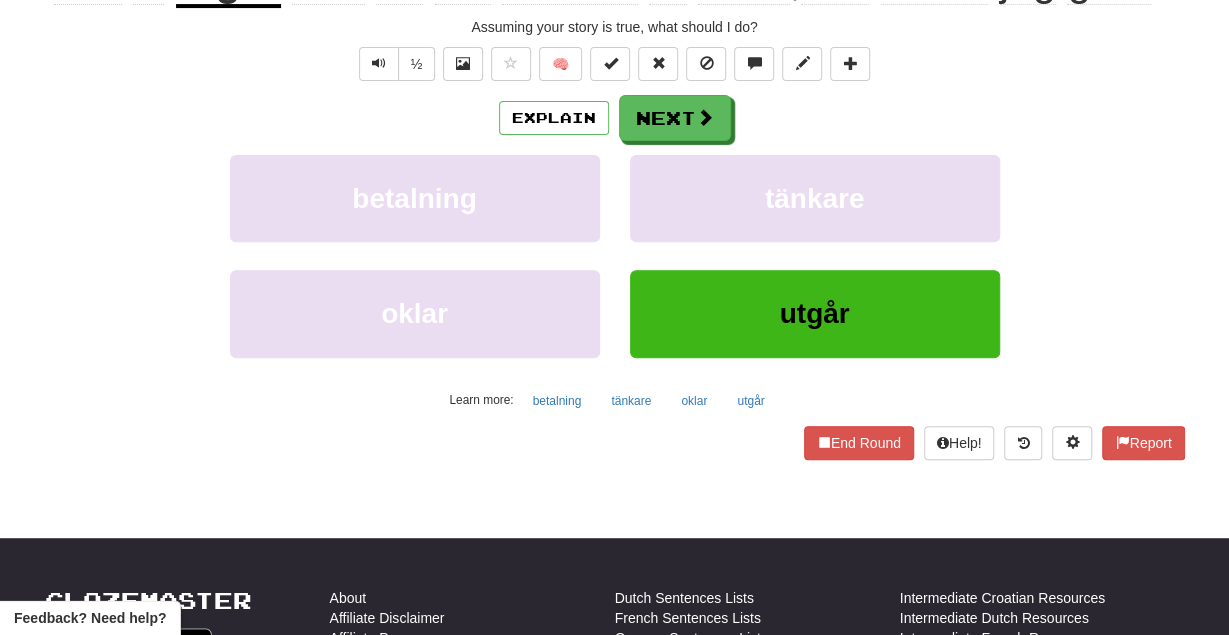 scroll, scrollTop: 256, scrollLeft: 0, axis: vertical 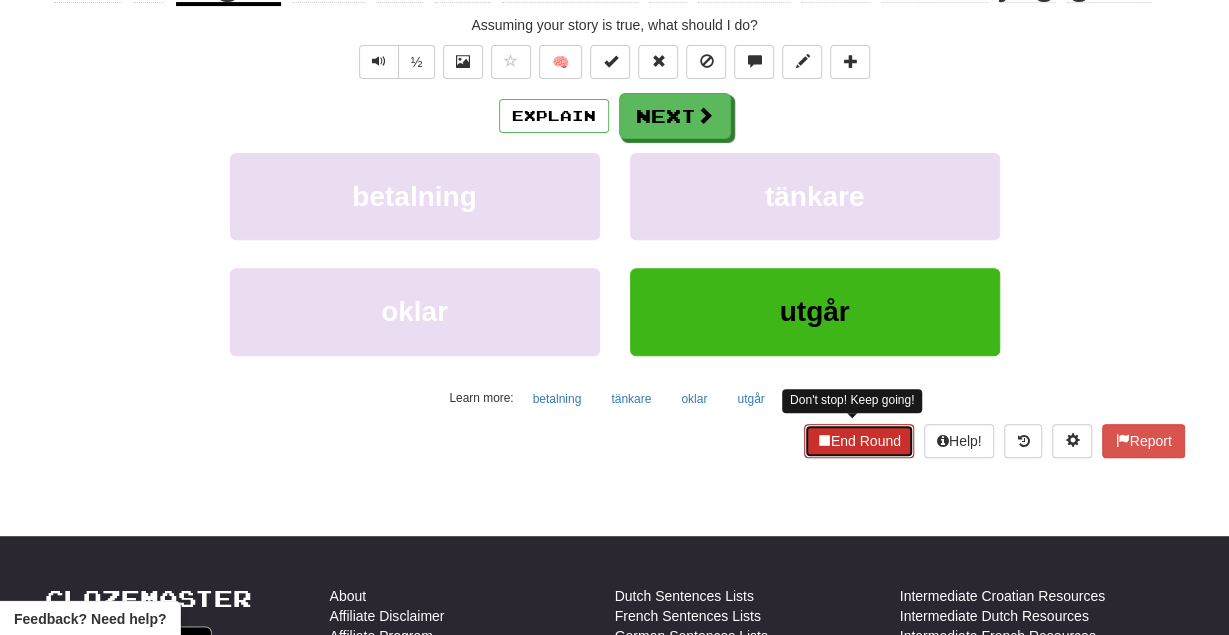 click on "End Round" at bounding box center (859, 441) 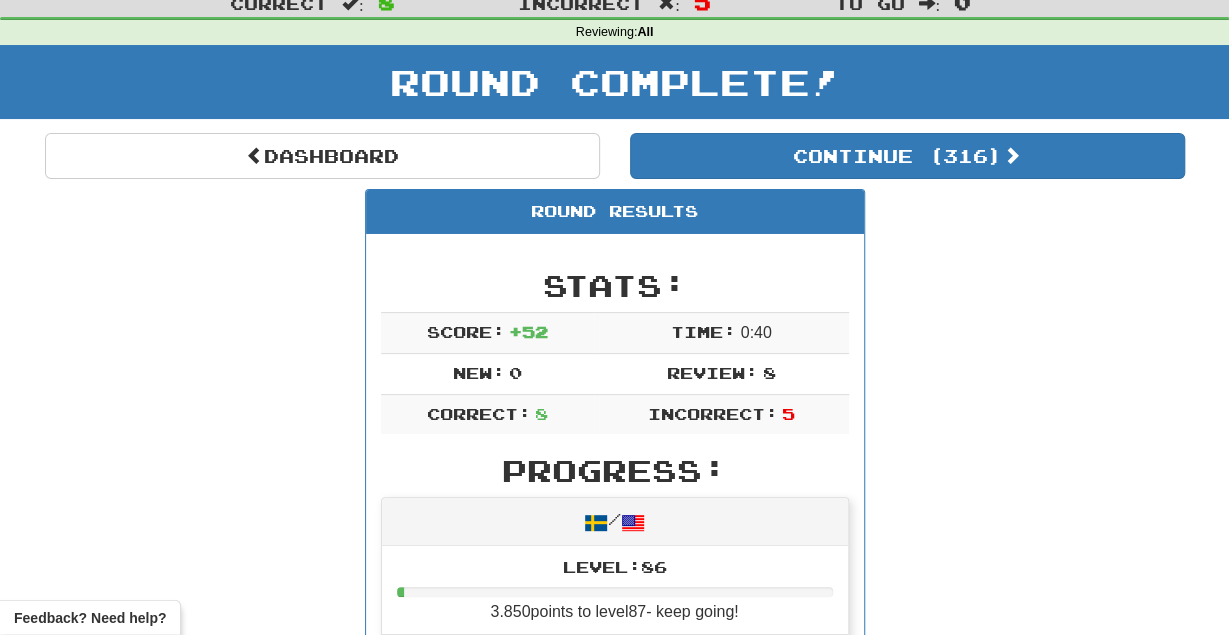 scroll, scrollTop: 0, scrollLeft: 0, axis: both 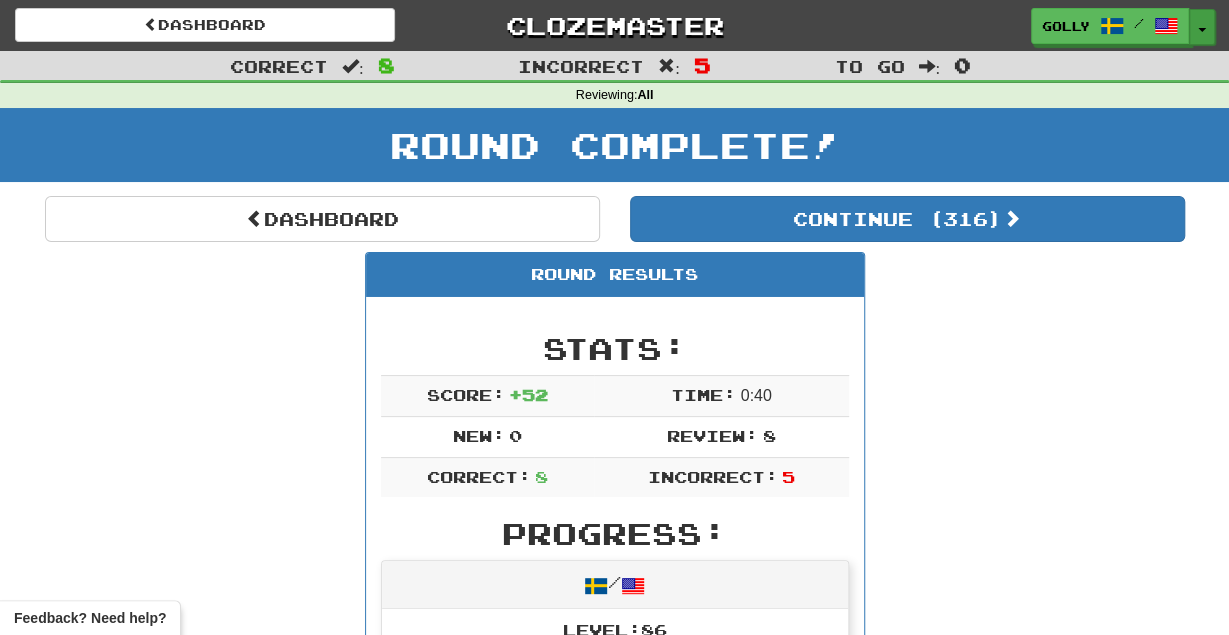click at bounding box center (1202, 30) 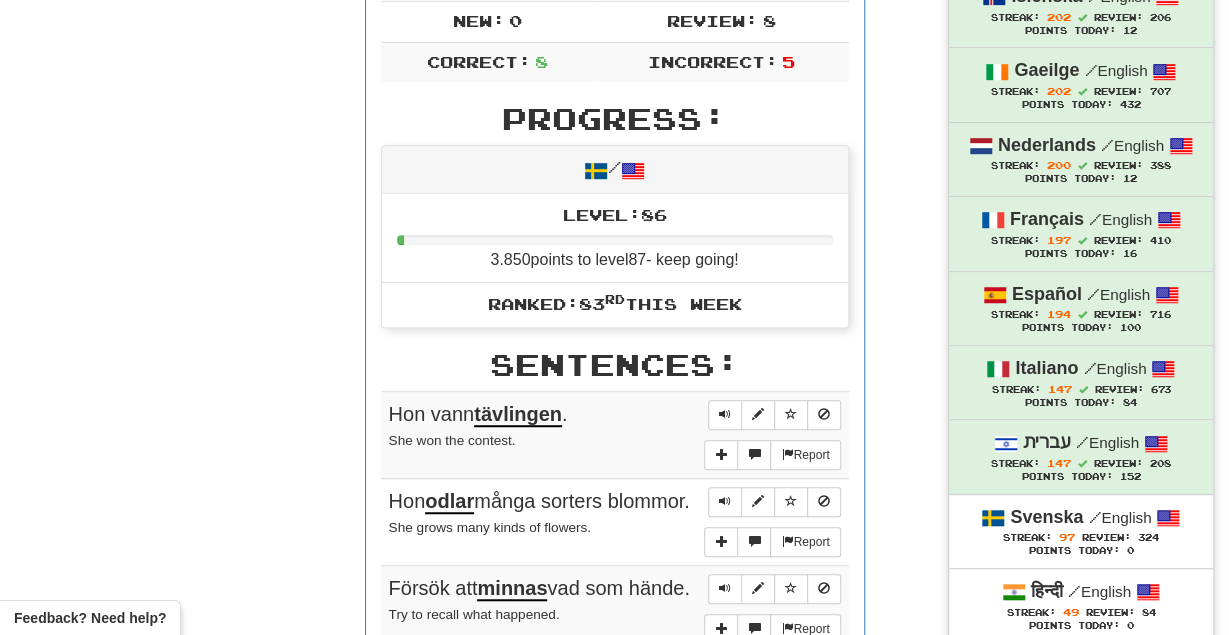scroll, scrollTop: 476, scrollLeft: 0, axis: vertical 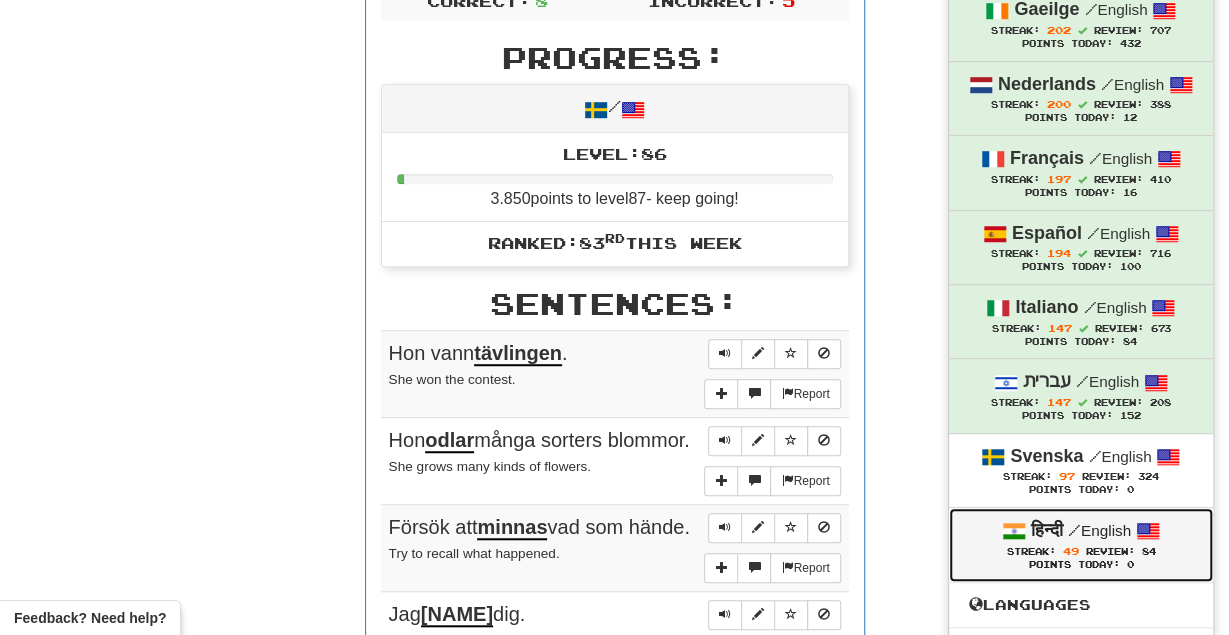 click on "Points Today: 0" at bounding box center (1081, 565) 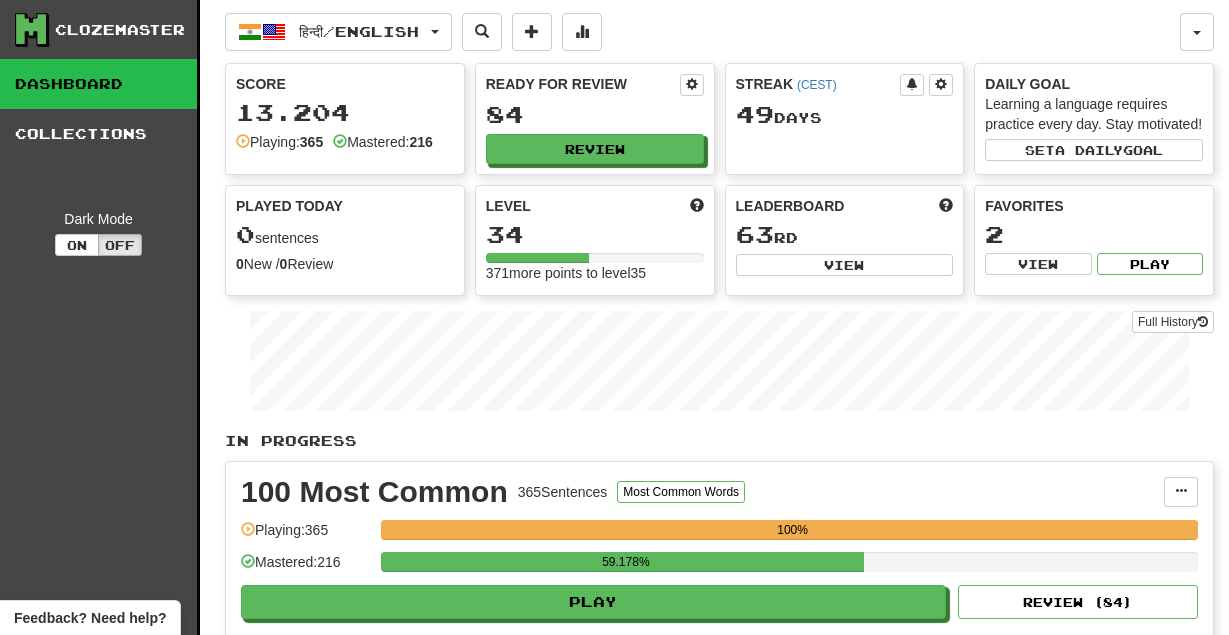 scroll, scrollTop: 0, scrollLeft: 0, axis: both 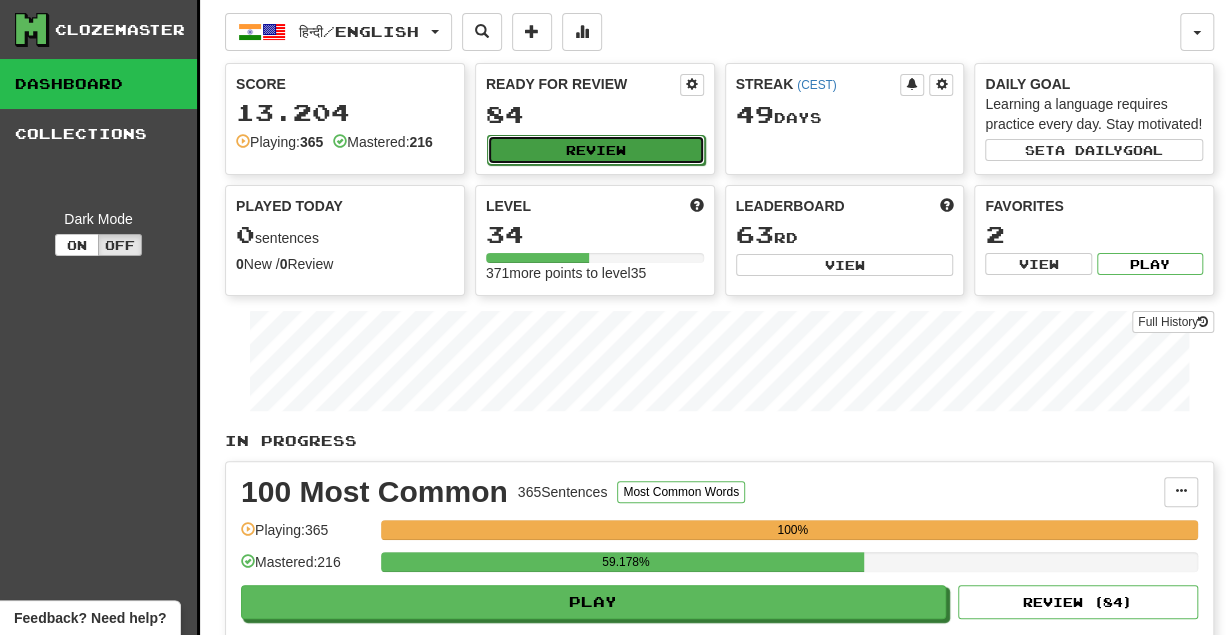 click on "Review" at bounding box center (596, 150) 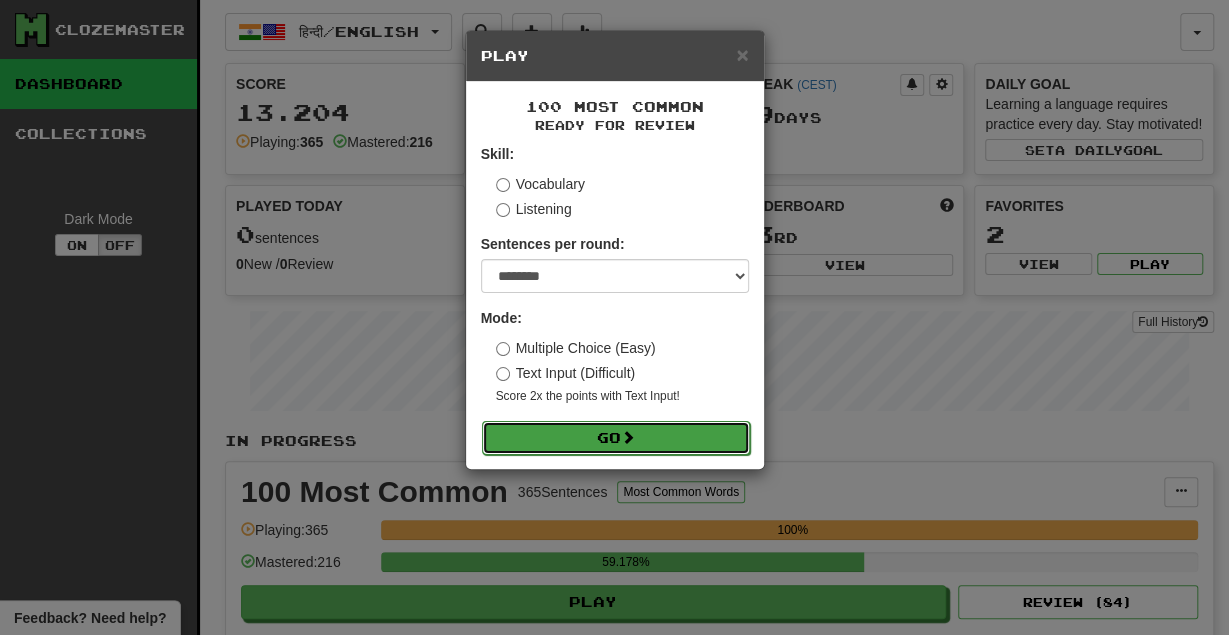click on "Go" at bounding box center [616, 438] 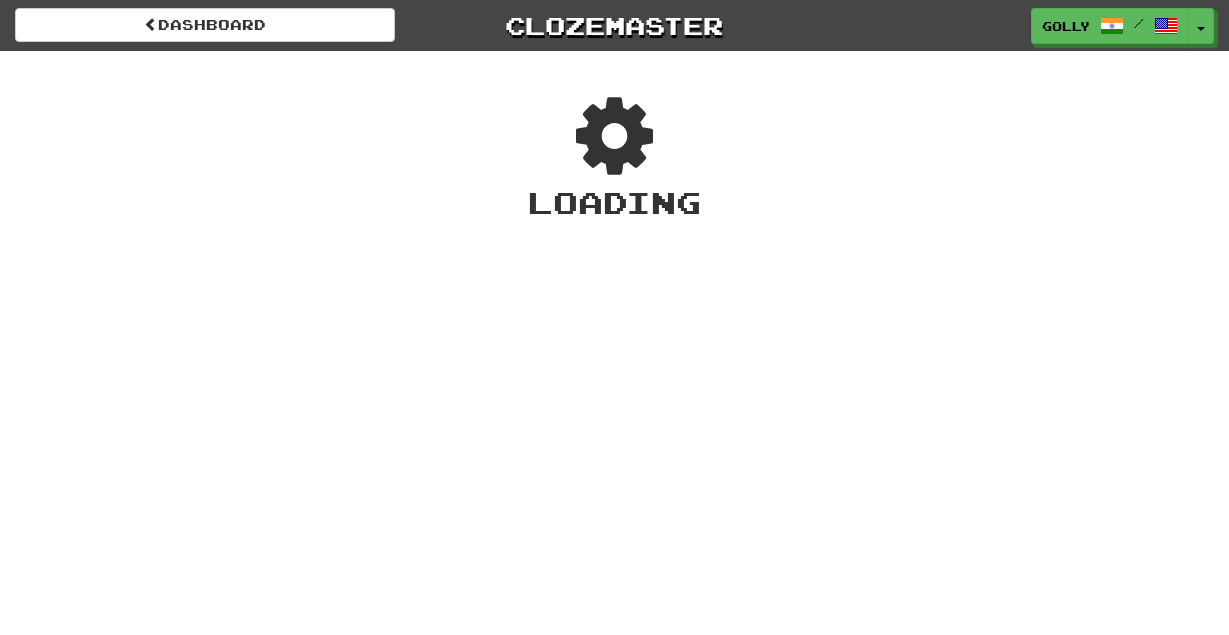 scroll, scrollTop: 0, scrollLeft: 0, axis: both 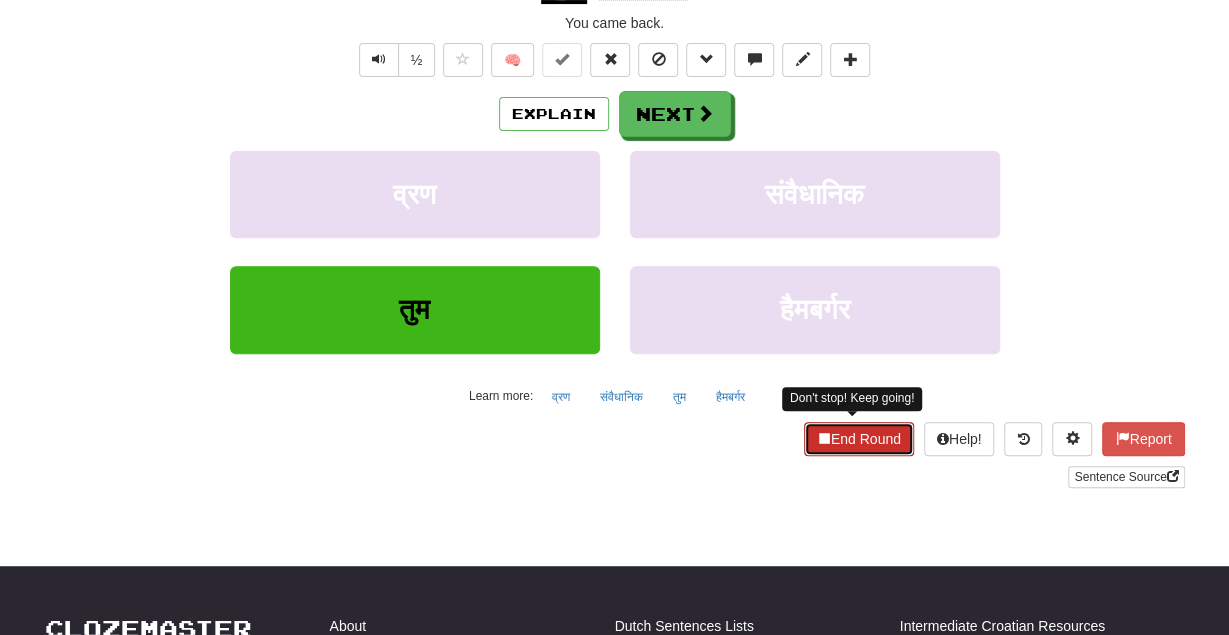 click on "End Round" at bounding box center (859, 439) 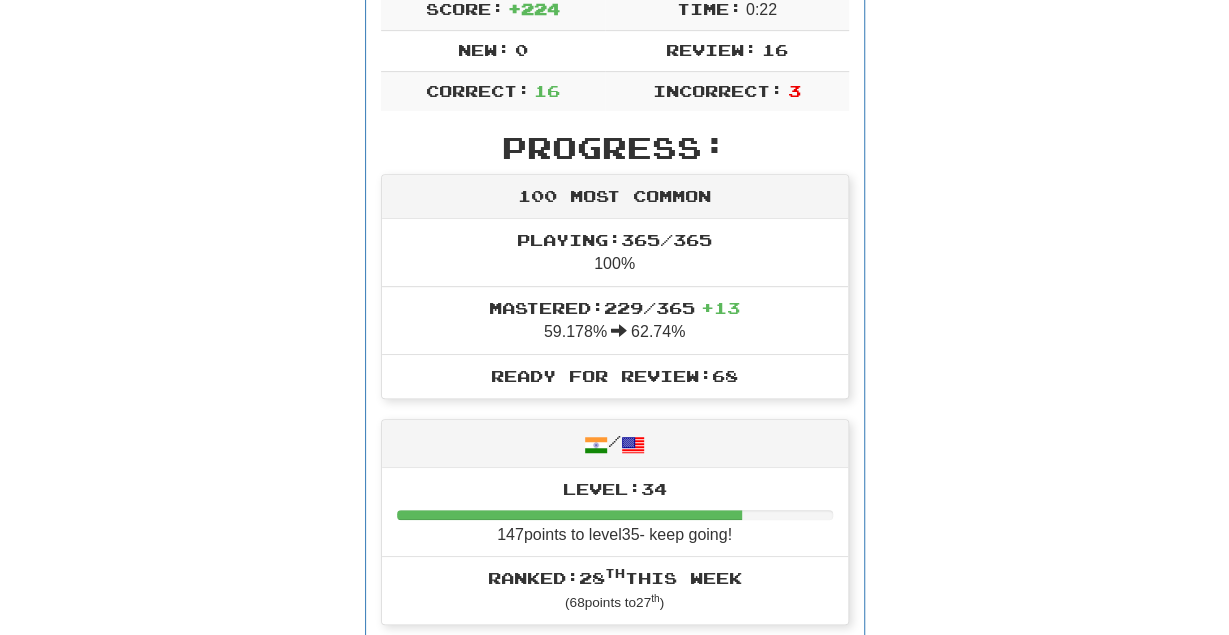scroll, scrollTop: 0, scrollLeft: 0, axis: both 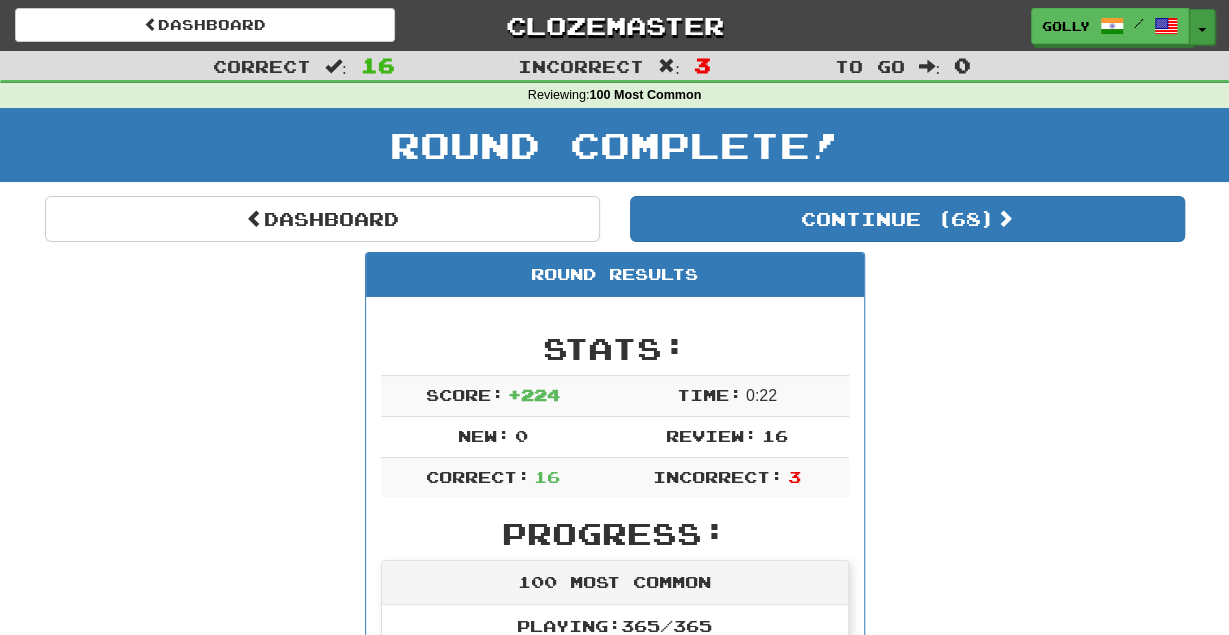 click on "Toggle Dropdown" at bounding box center [1202, 27] 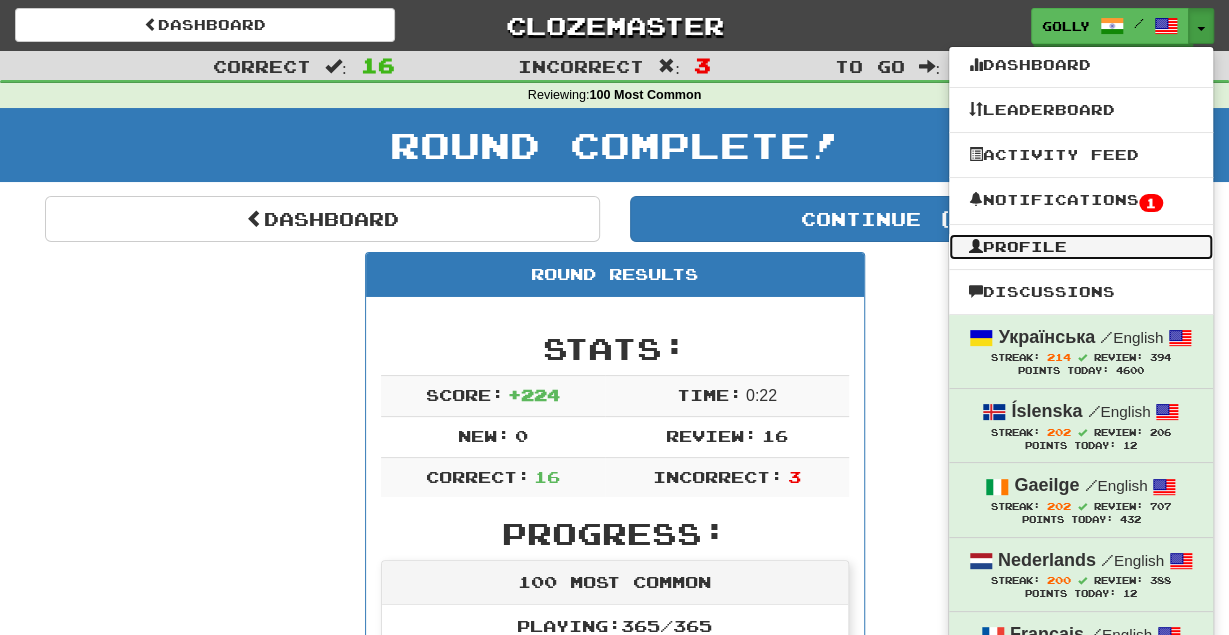 click on "Profile" at bounding box center (1081, 247) 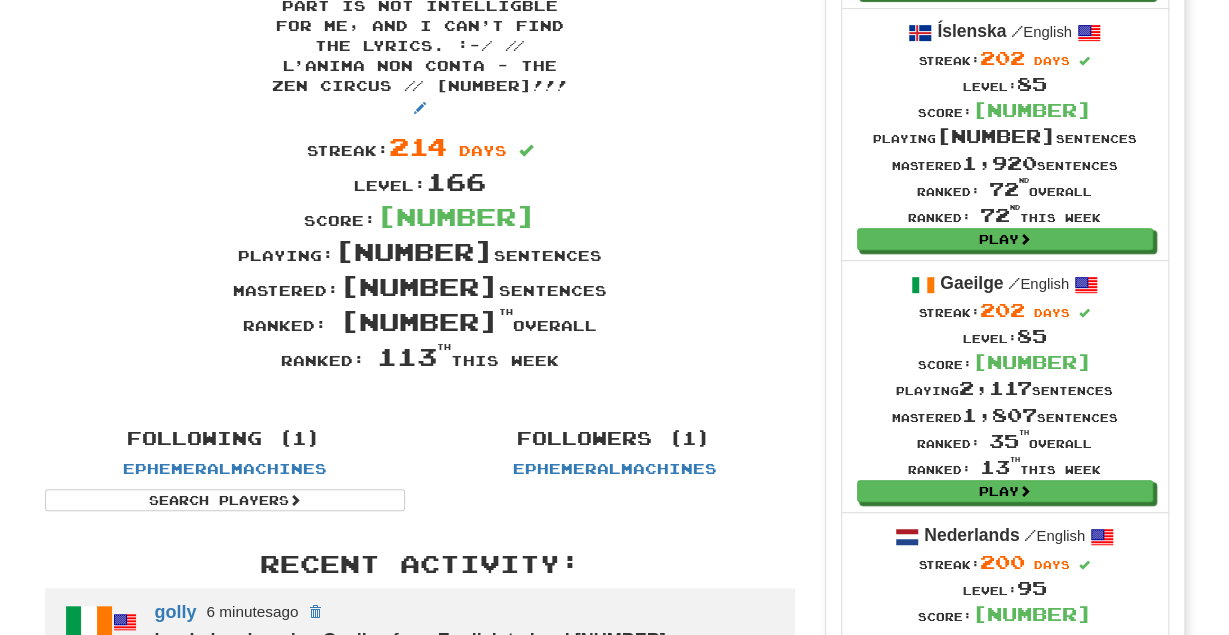 scroll, scrollTop: 378, scrollLeft: 0, axis: vertical 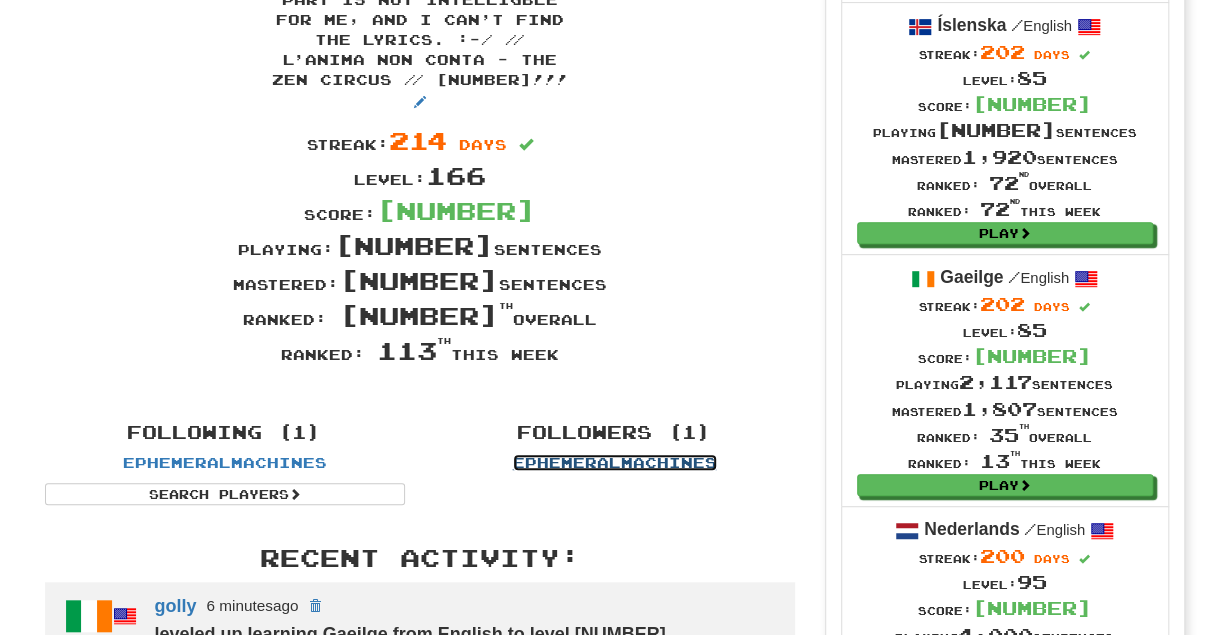 click on "Ephemeralmachines" at bounding box center (615, 462) 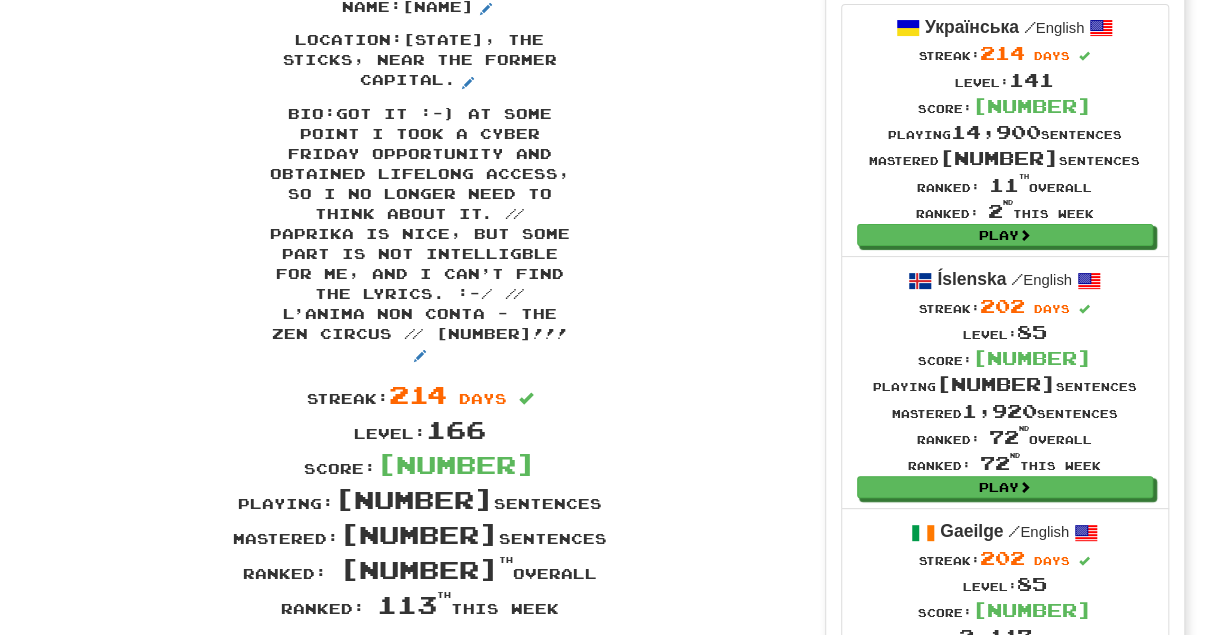 scroll, scrollTop: 0, scrollLeft: 0, axis: both 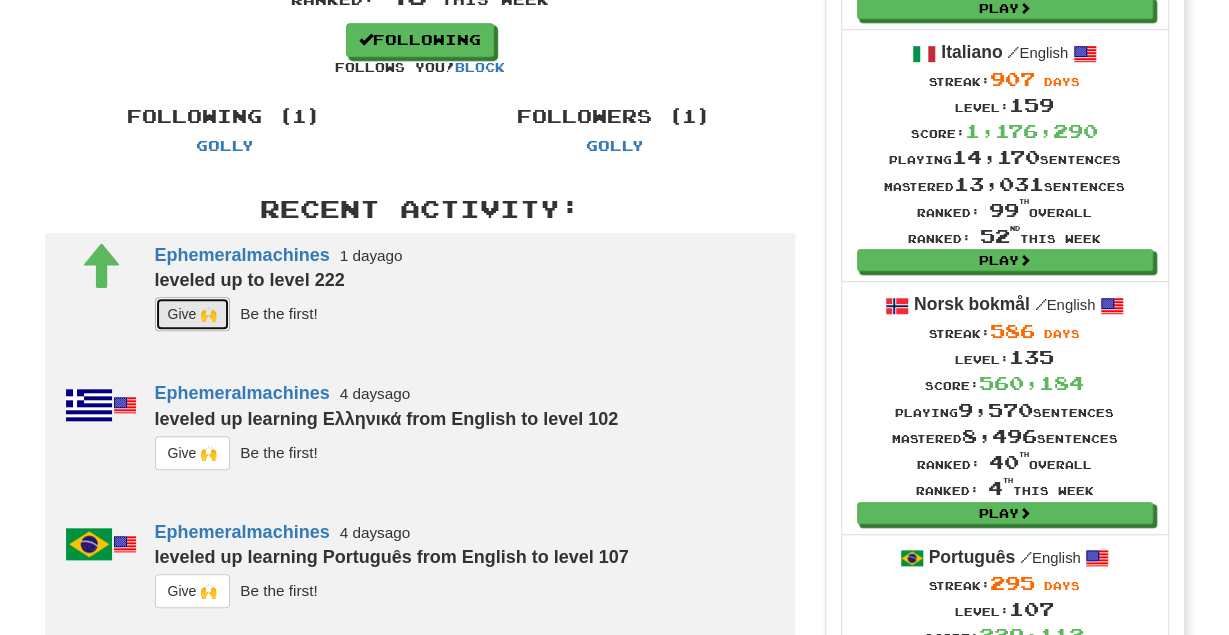 click on "G i ve 🙌" at bounding box center (193, 314) 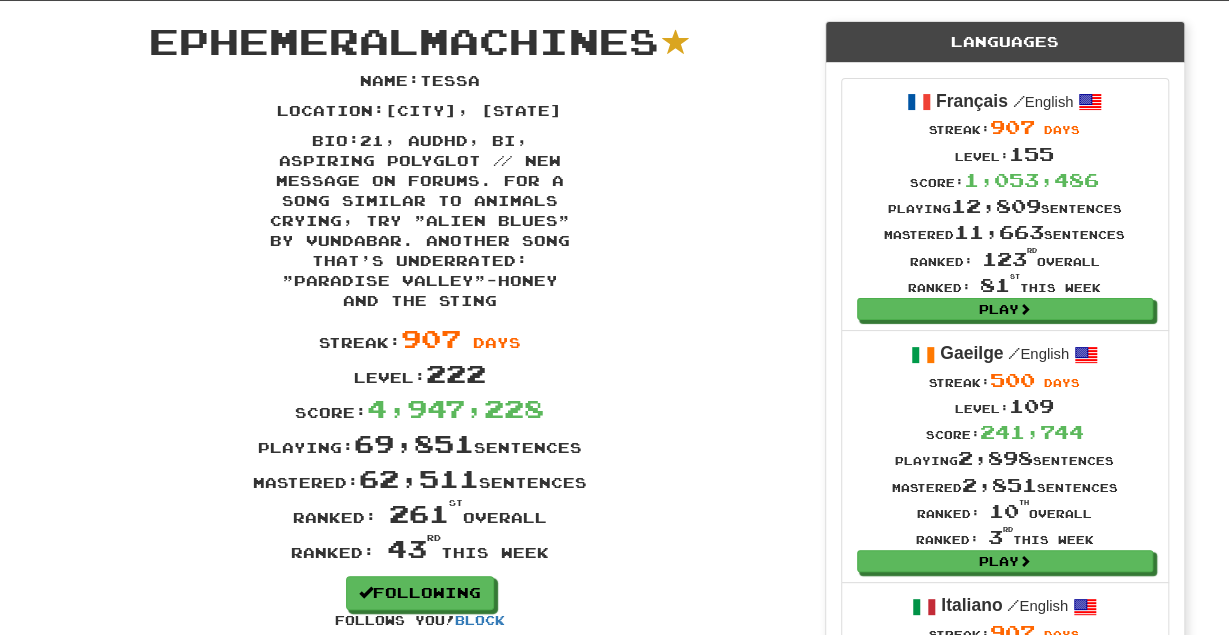 scroll, scrollTop: 0, scrollLeft: 0, axis: both 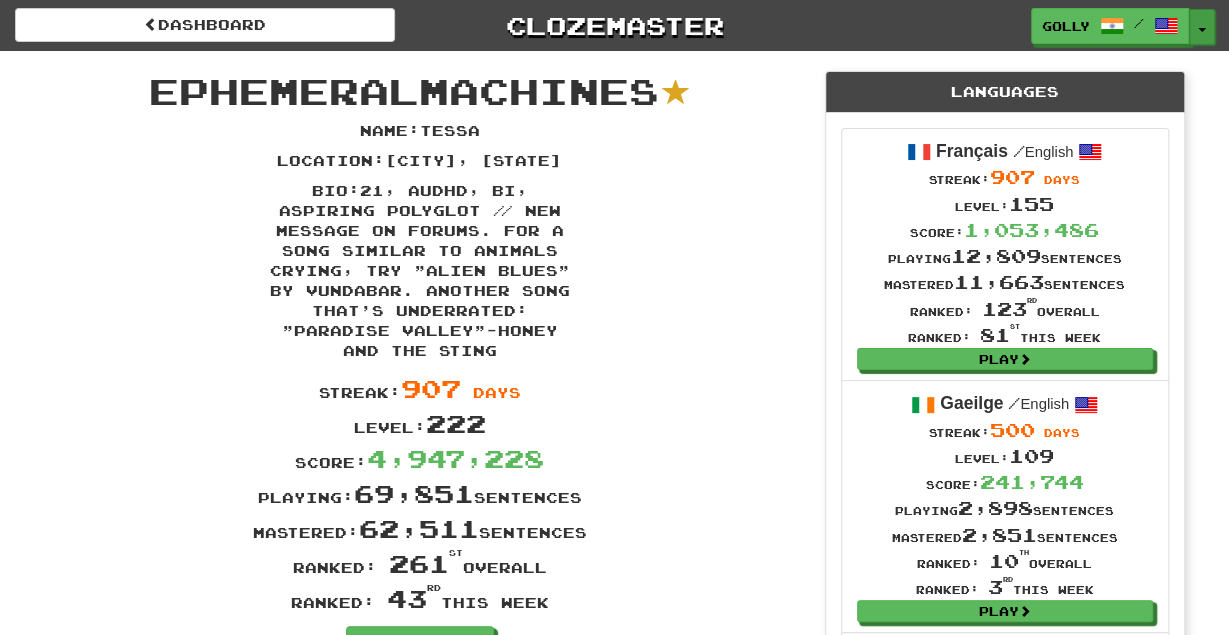 click on "Toggle Dropdown" at bounding box center (1202, 27) 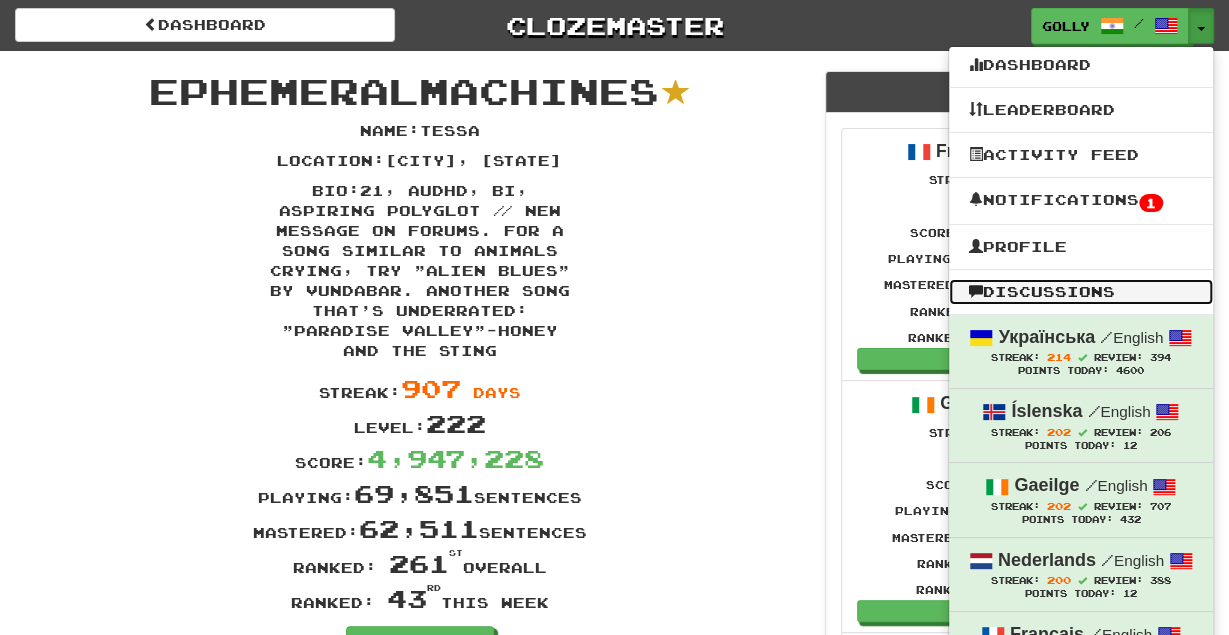 click on "Discussions" at bounding box center [1081, 292] 